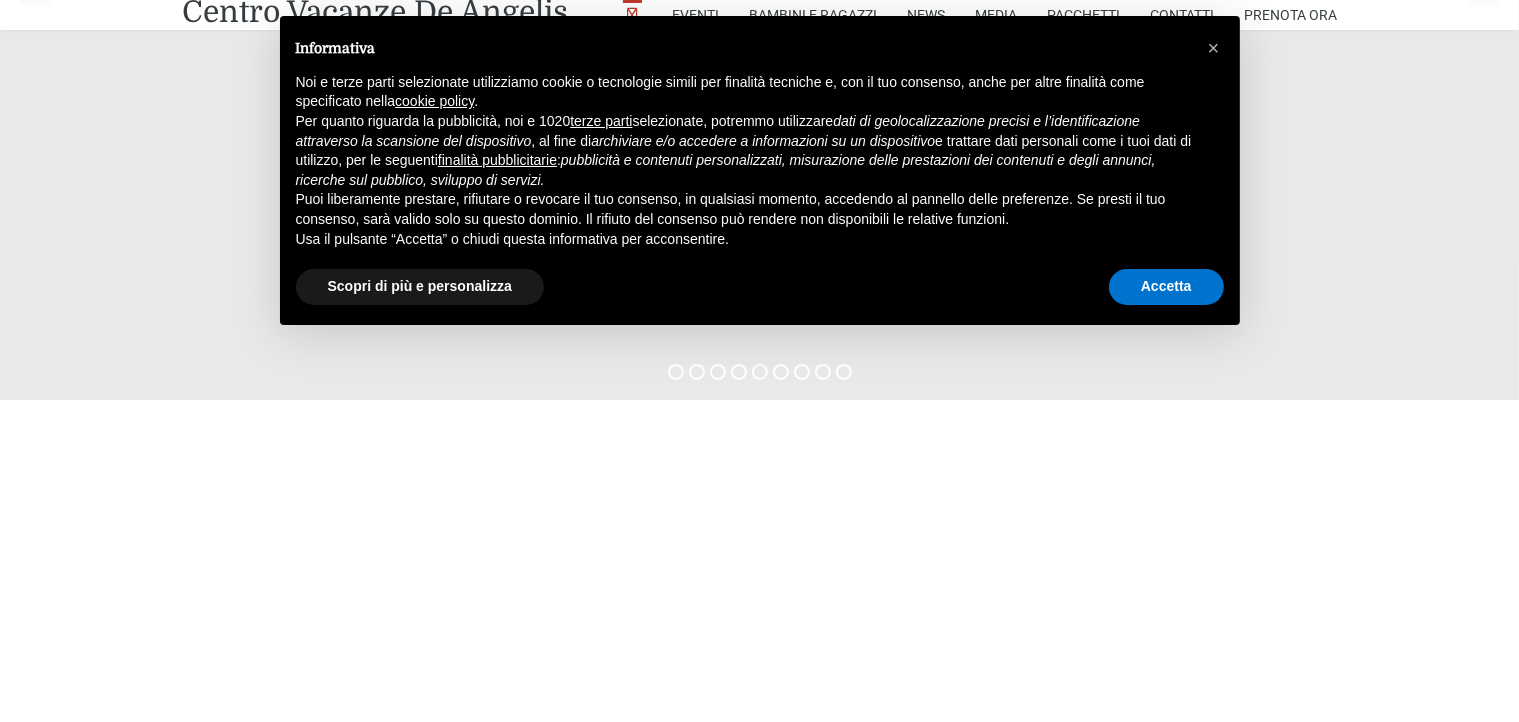 scroll, scrollTop: 500, scrollLeft: 0, axis: vertical 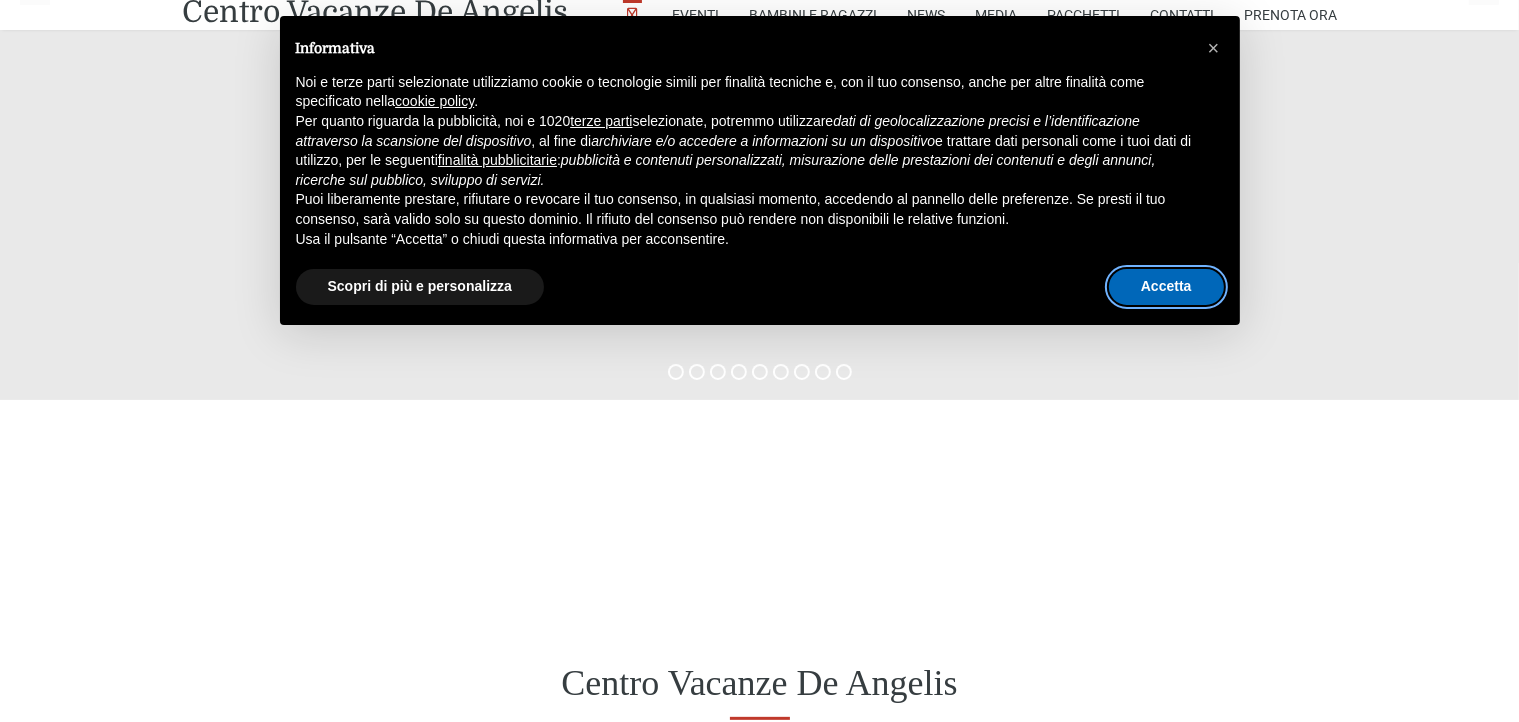 click on "Accetta" at bounding box center [1166, 287] 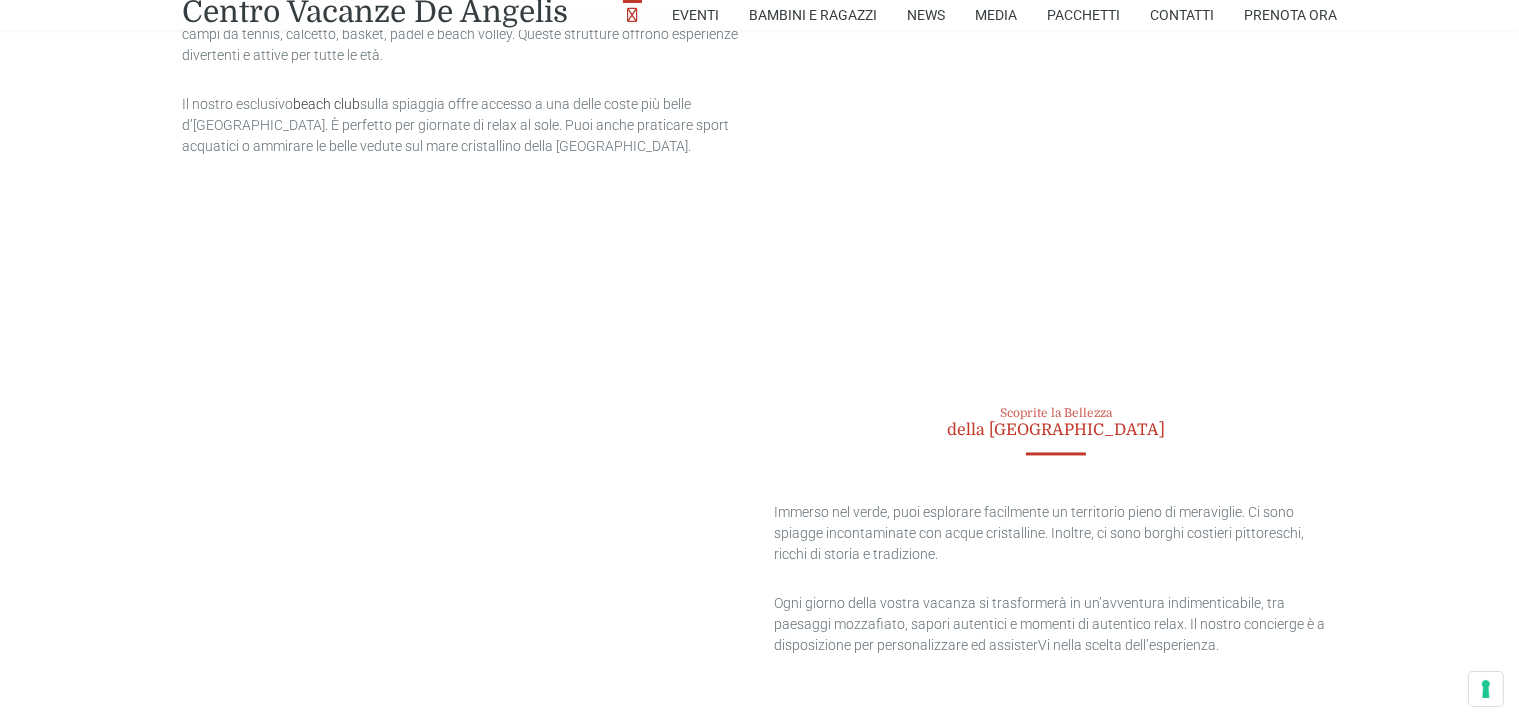 scroll, scrollTop: 3755, scrollLeft: 0, axis: vertical 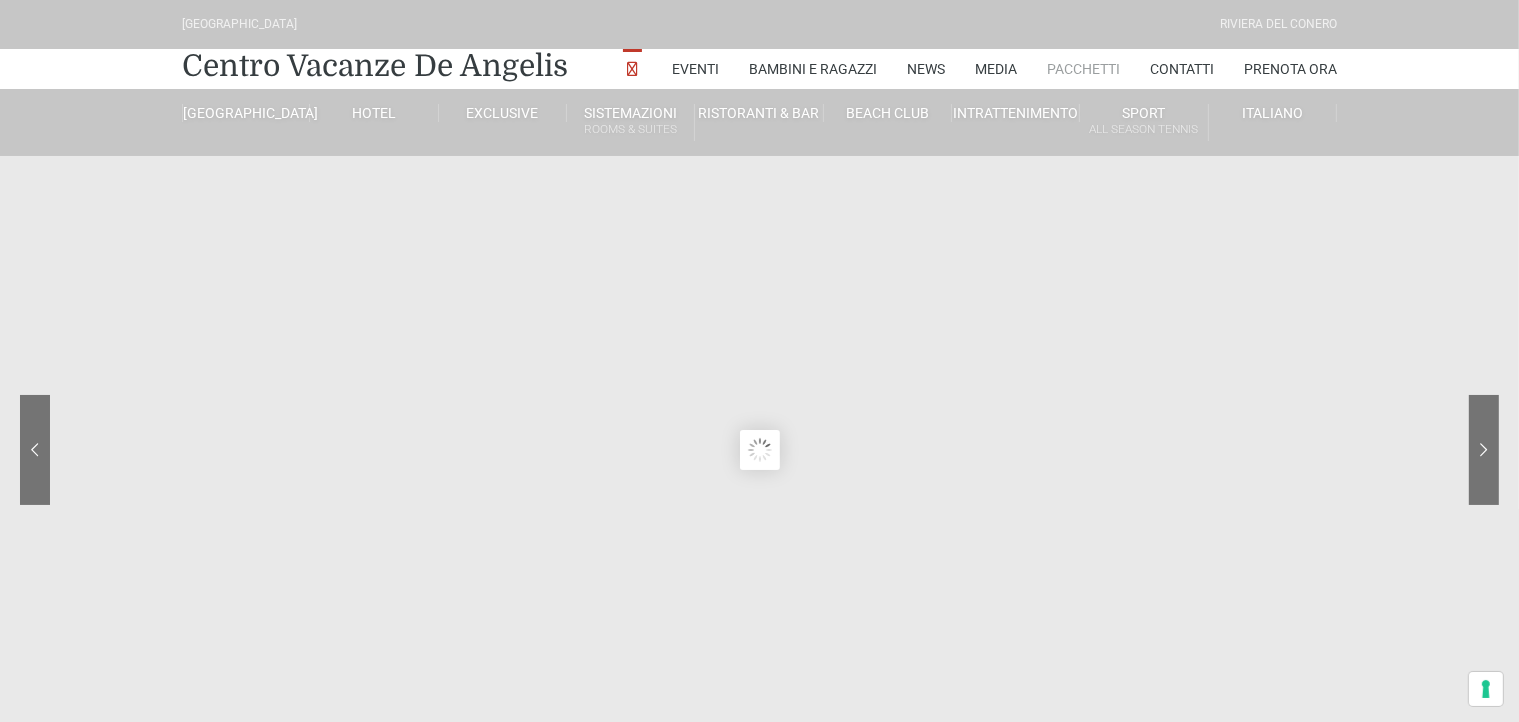 click on "Pacchetti" at bounding box center (1083, 69) 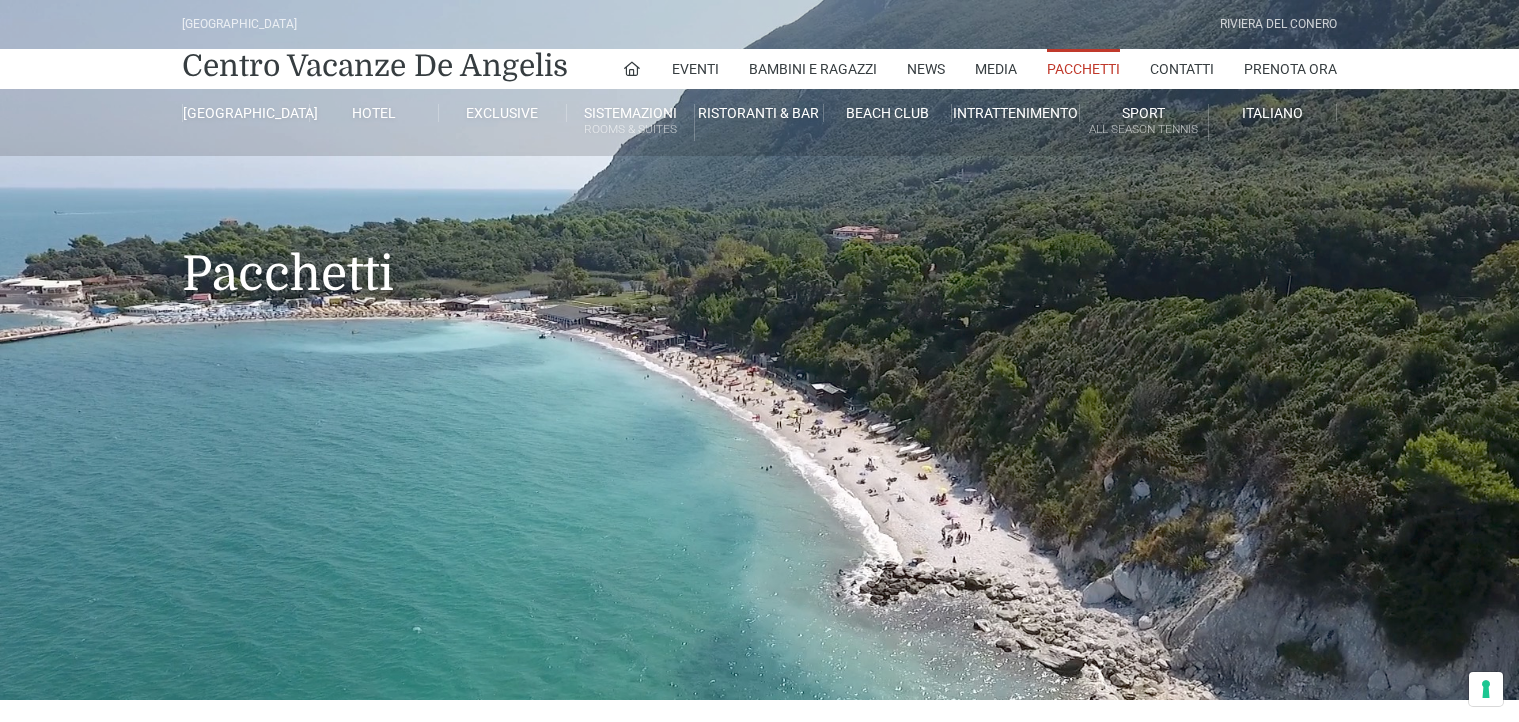 scroll, scrollTop: 337, scrollLeft: 0, axis: vertical 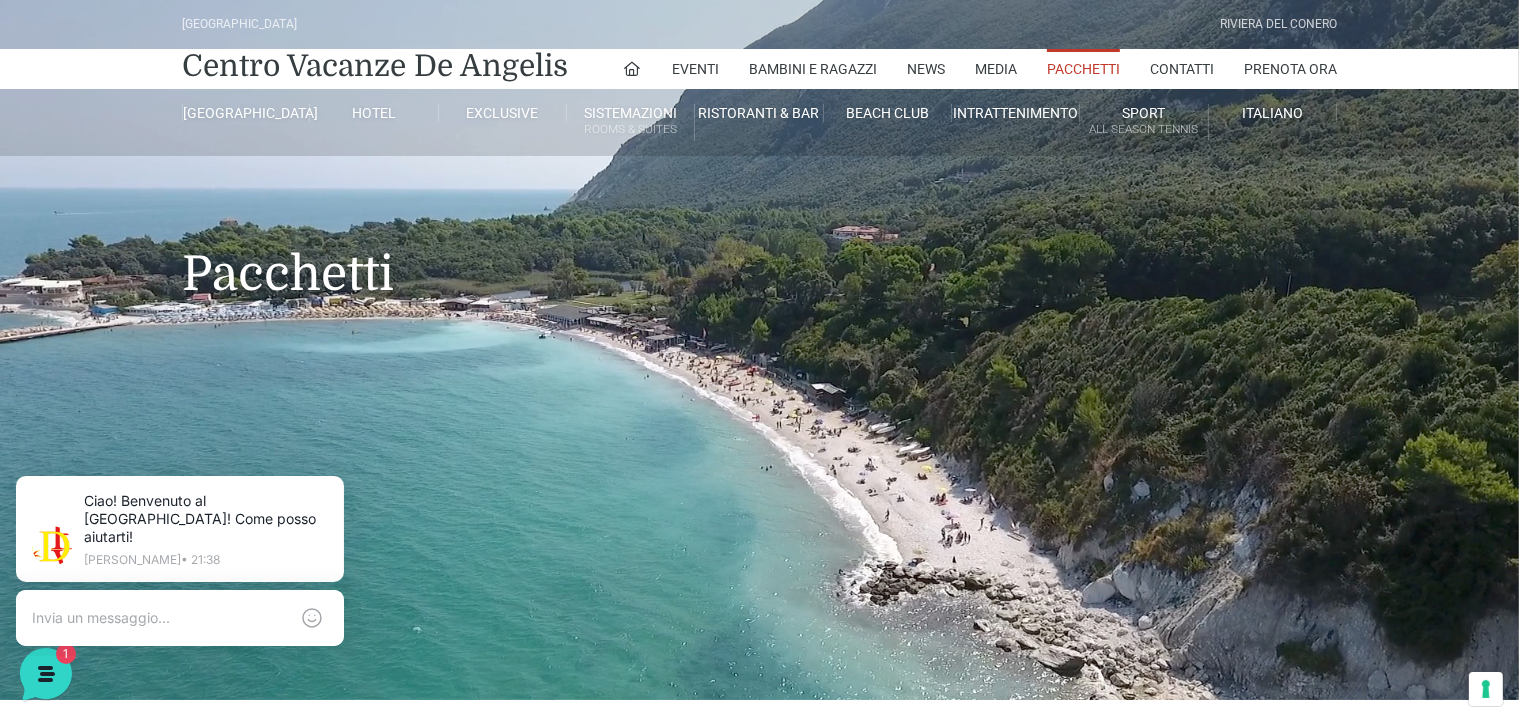 click on "Pacchetti" at bounding box center [1083, 69] 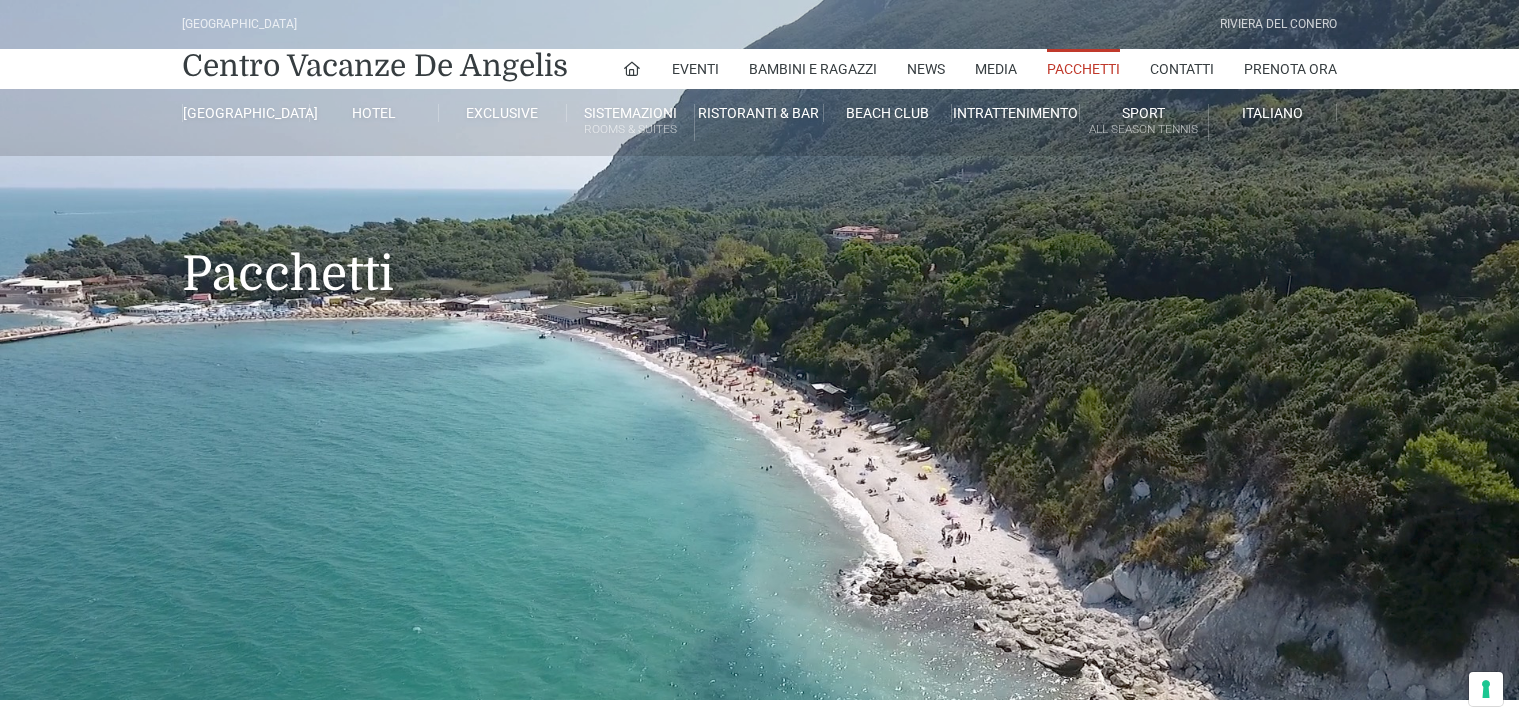 scroll, scrollTop: 0, scrollLeft: 0, axis: both 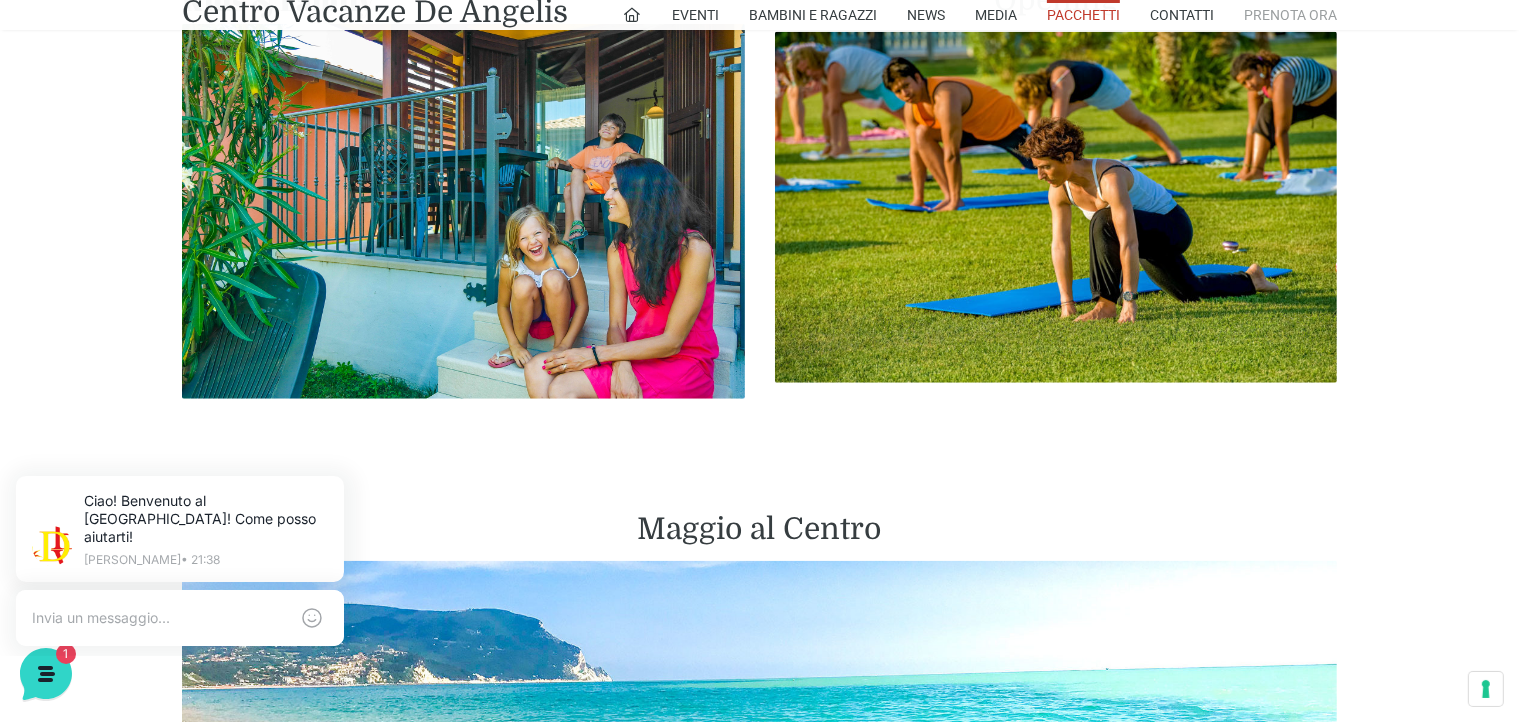 click on "Prenota Ora" at bounding box center [1290, 15] 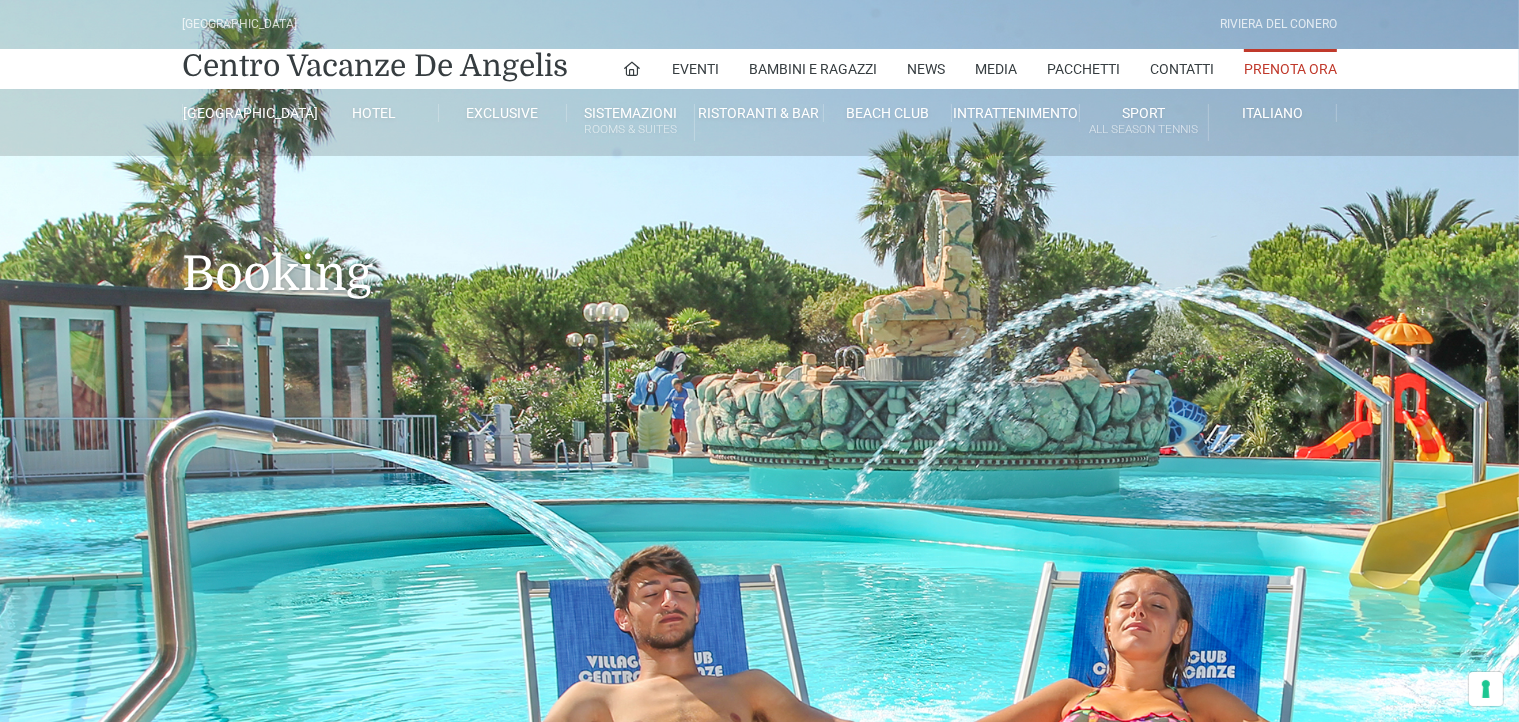 scroll, scrollTop: 130, scrollLeft: 0, axis: vertical 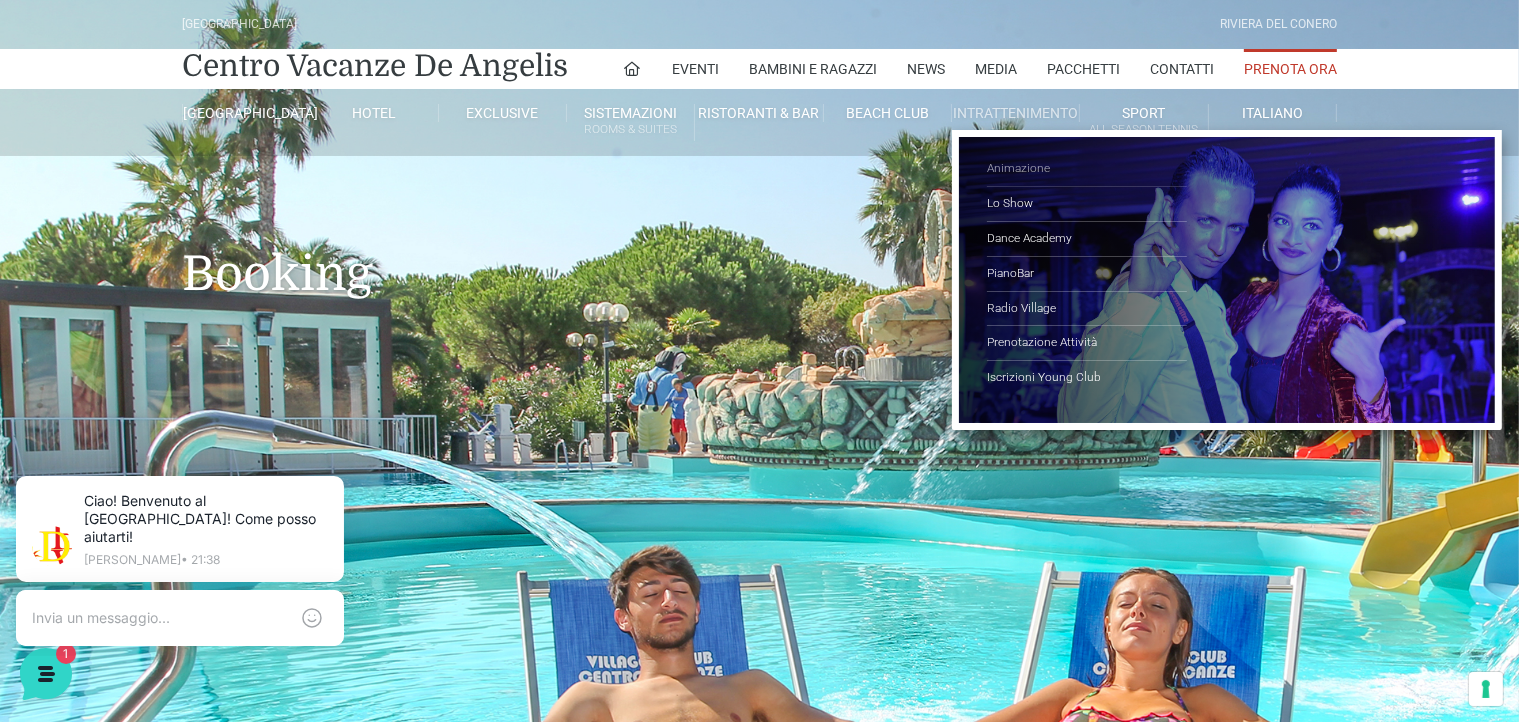 click on "Animazione" at bounding box center (1087, 169) 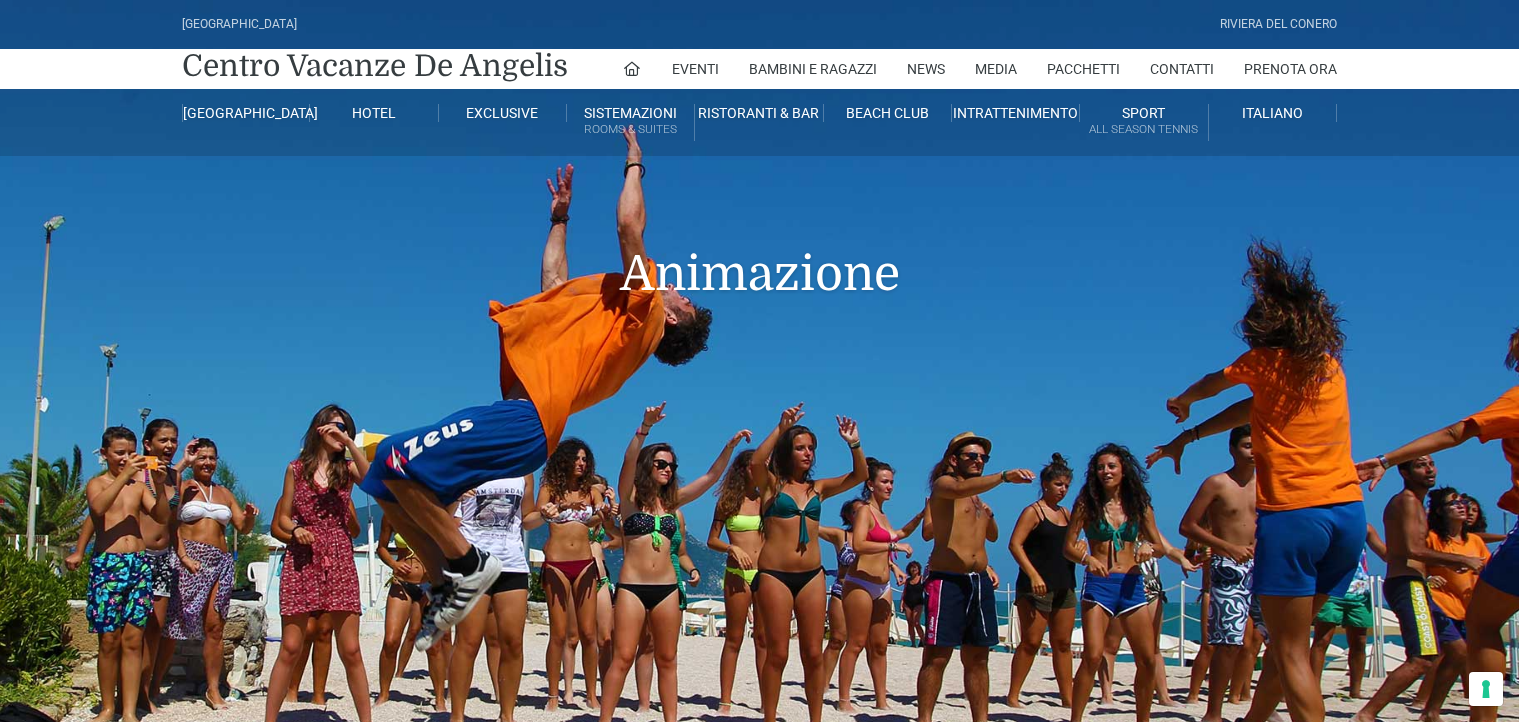 scroll, scrollTop: 320, scrollLeft: 0, axis: vertical 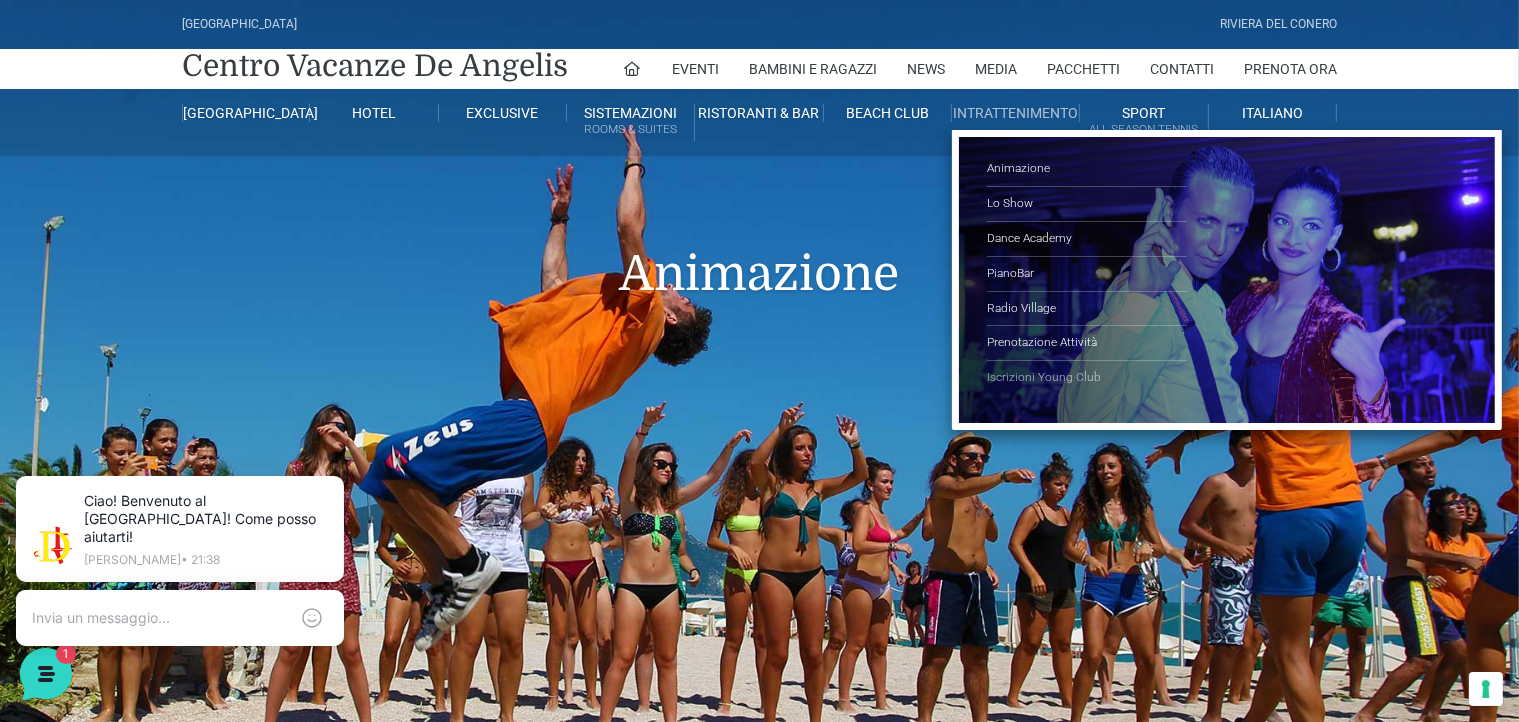click on "Iscrizioni Young Club" at bounding box center [1087, 378] 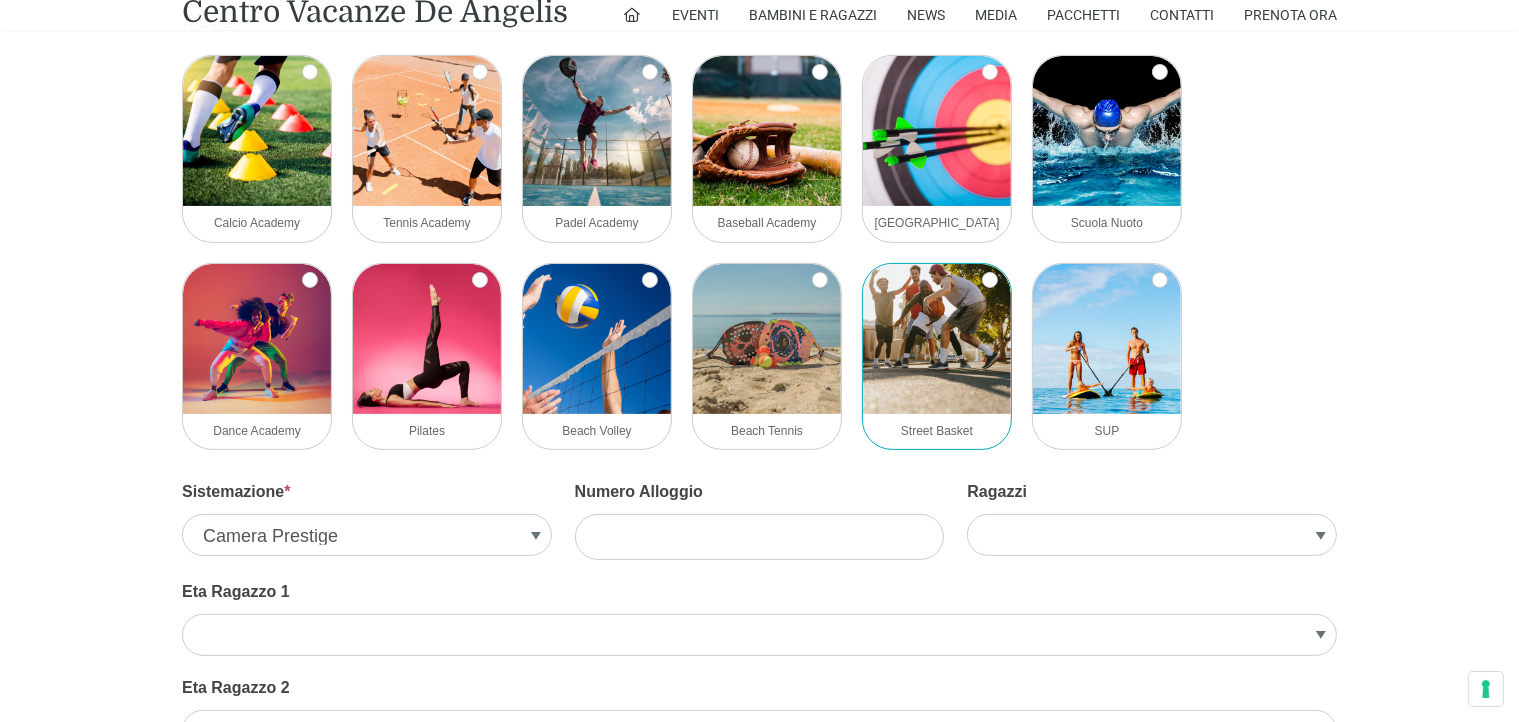 scroll, scrollTop: 500, scrollLeft: 0, axis: vertical 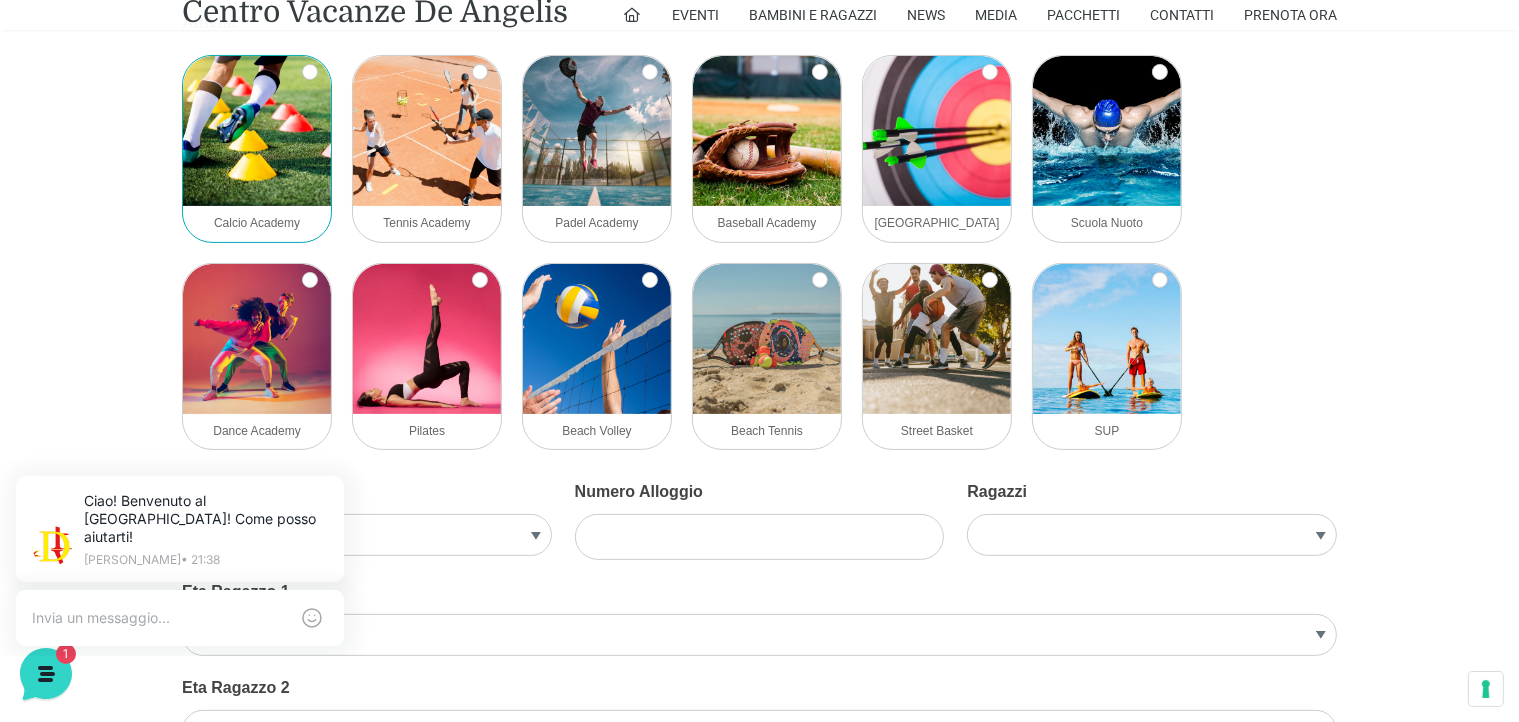 click at bounding box center [257, 131] 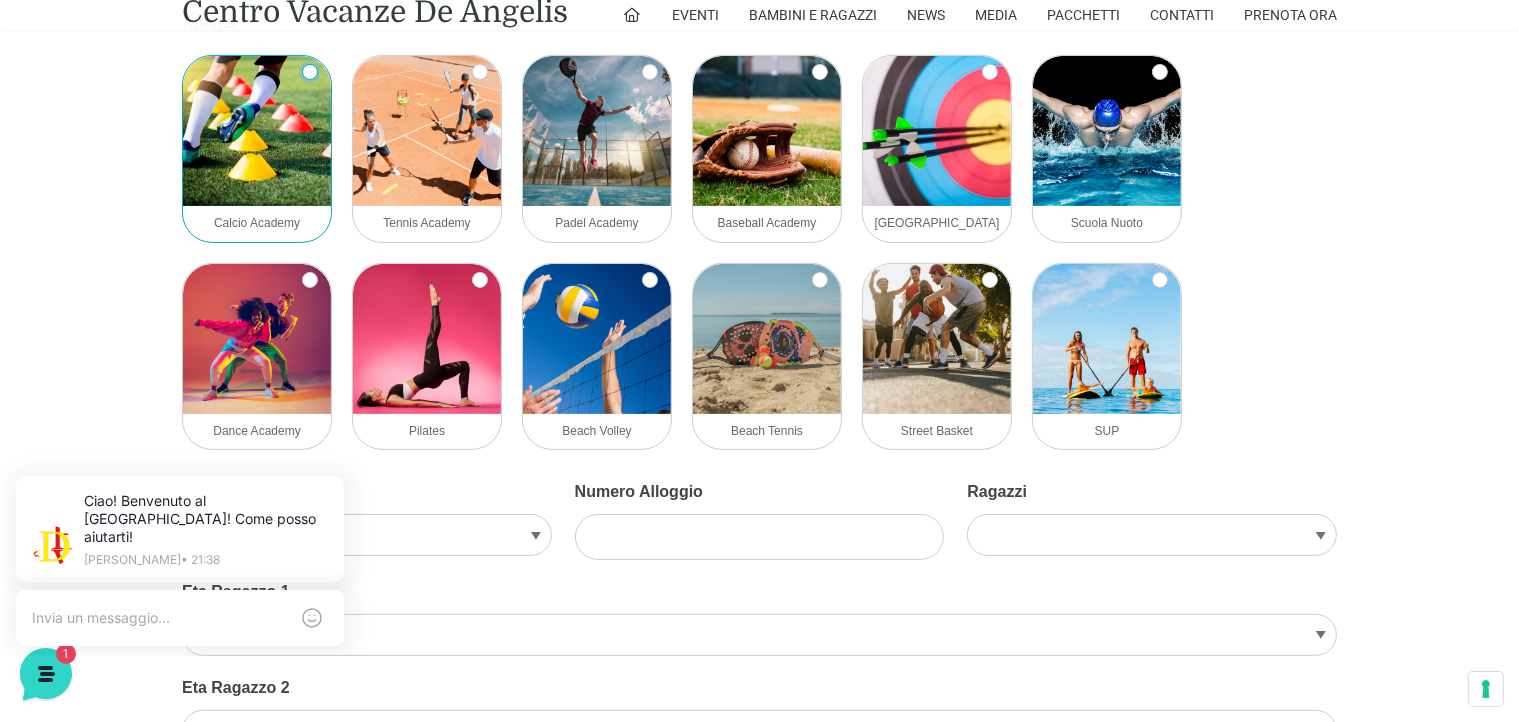 click on "Calcio Academy" at bounding box center [310, 72] 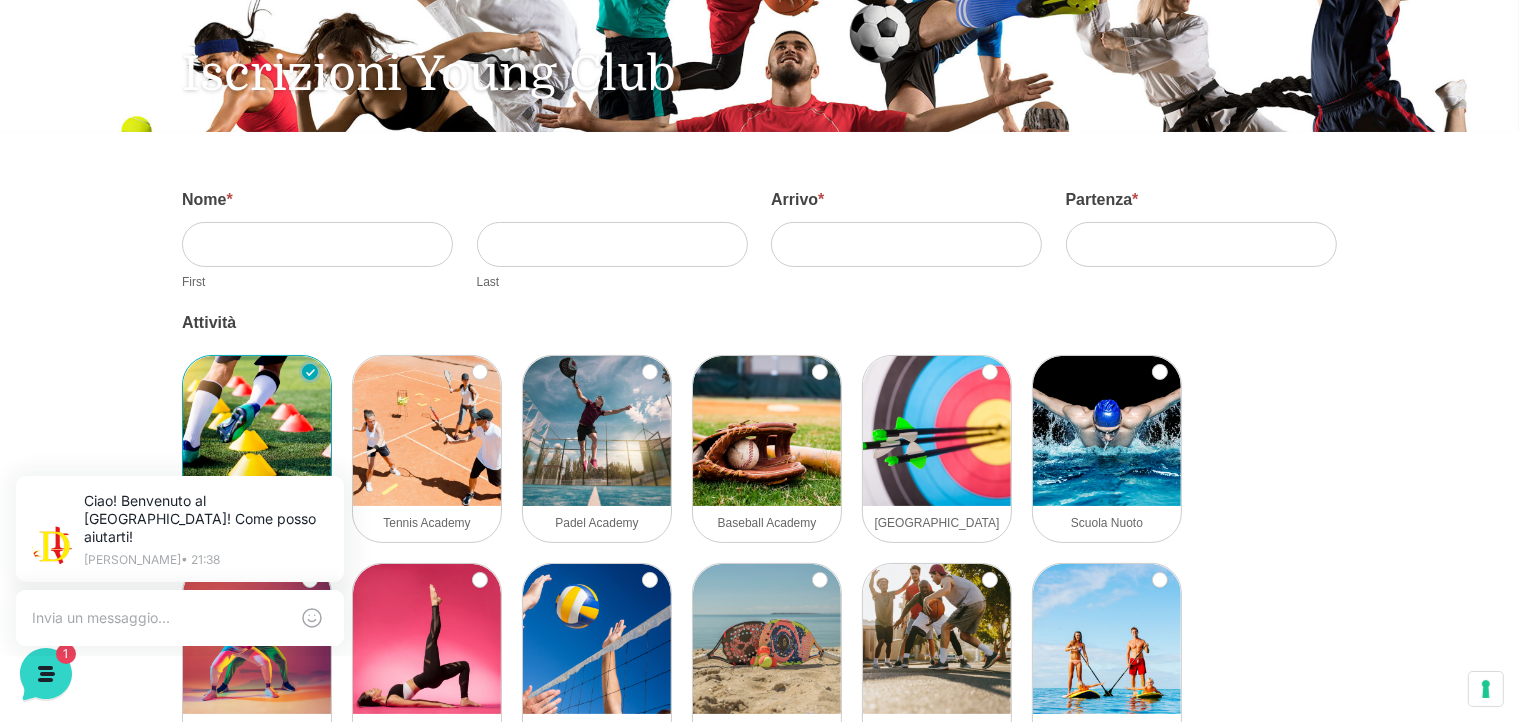 scroll, scrollTop: 0, scrollLeft: 0, axis: both 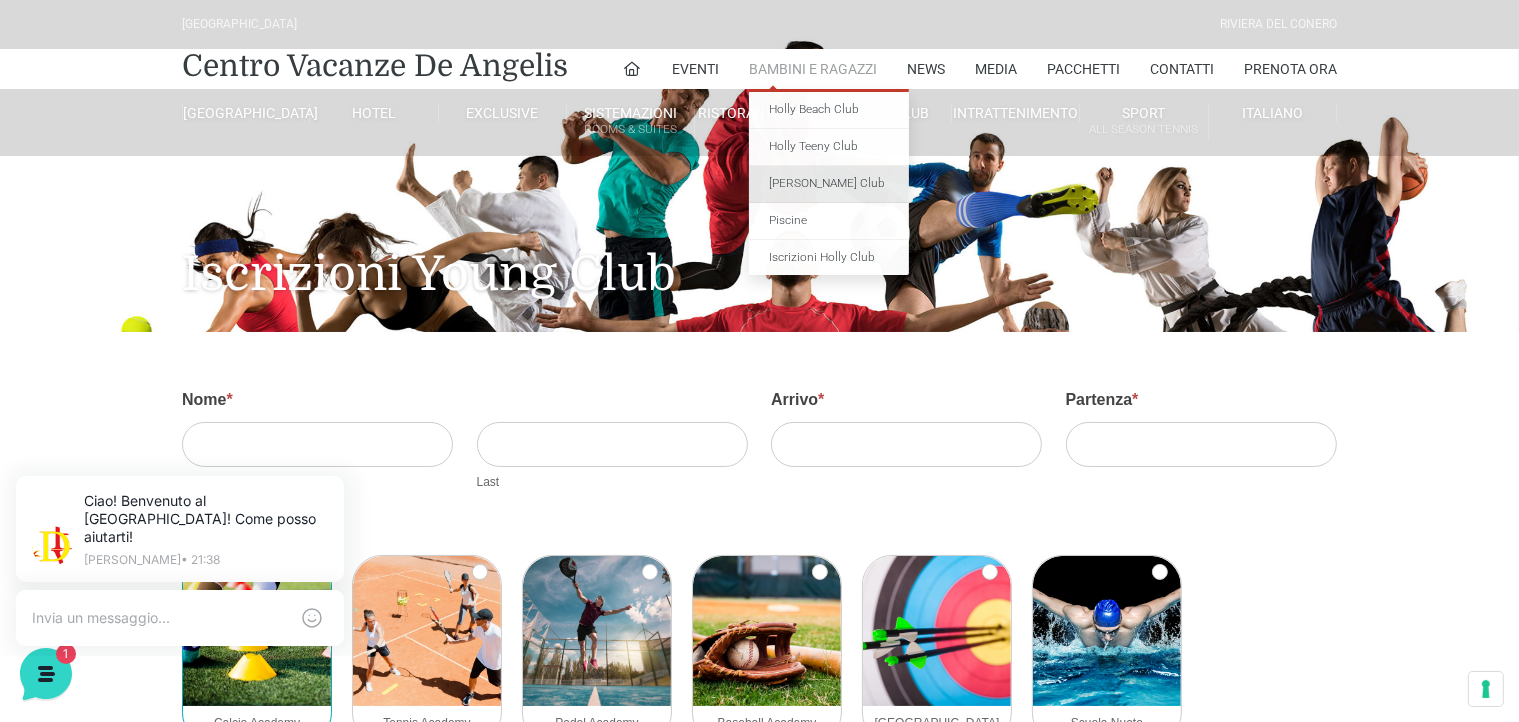 click on "[PERSON_NAME] Club" at bounding box center [829, 184] 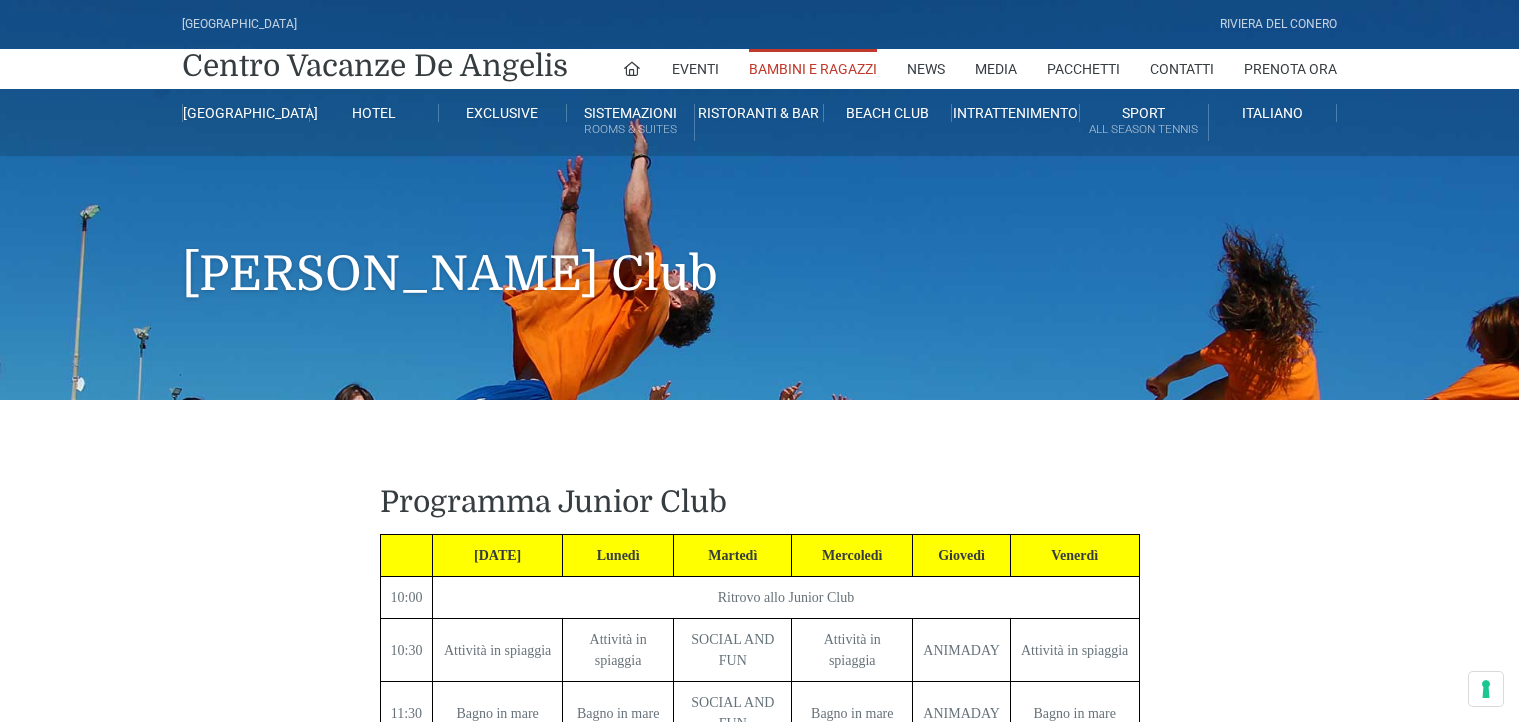 scroll, scrollTop: 200, scrollLeft: 0, axis: vertical 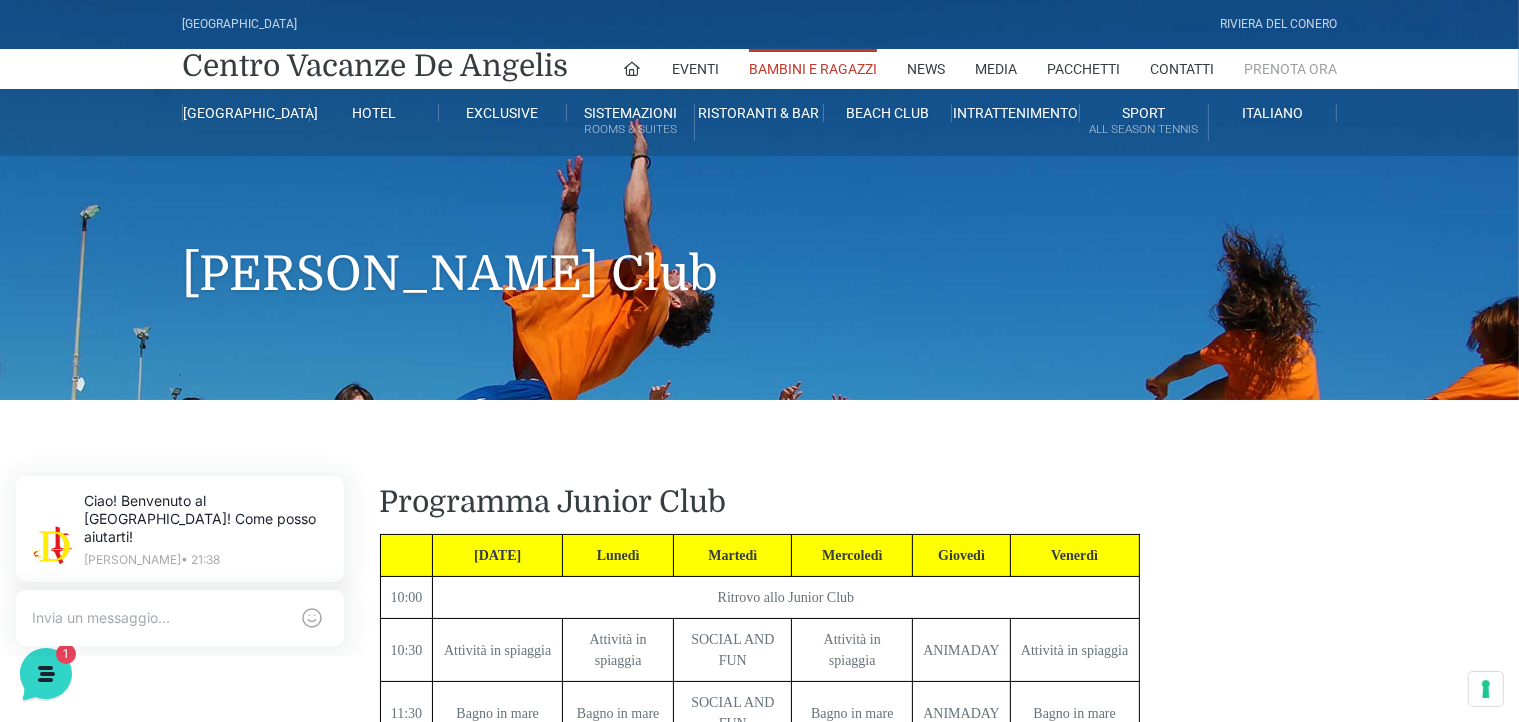 click on "Prenota Ora" at bounding box center (1290, 69) 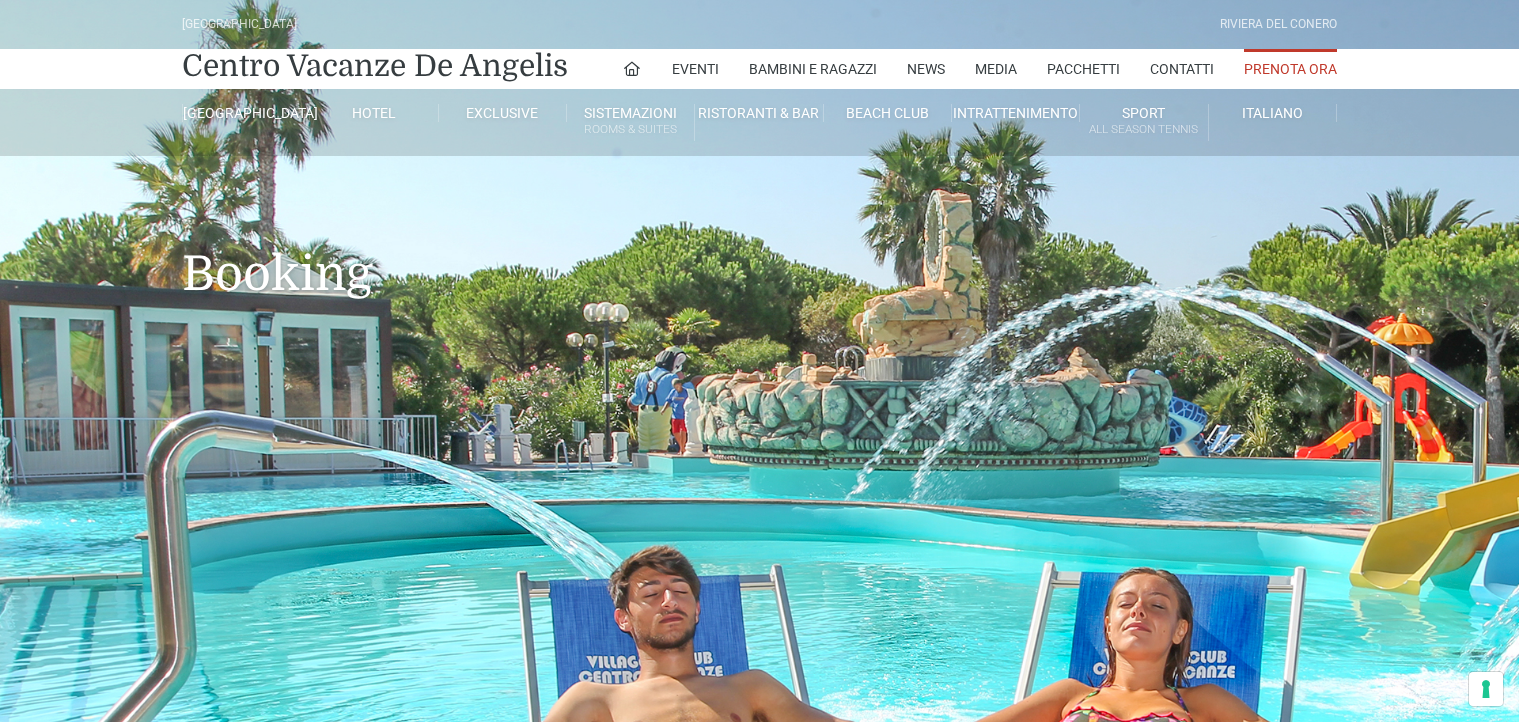 scroll, scrollTop: 0, scrollLeft: 0, axis: both 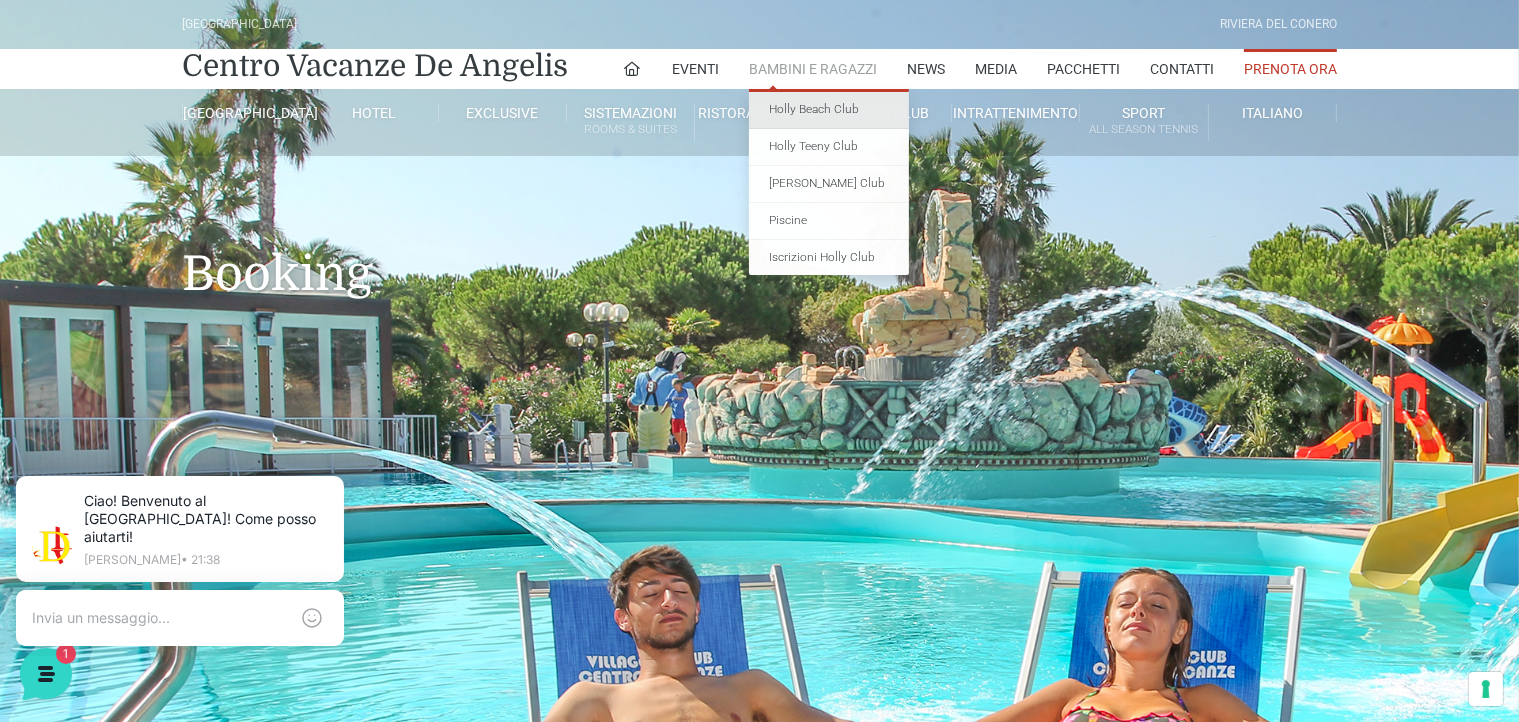 click on "Holly Beach Club" at bounding box center [829, 110] 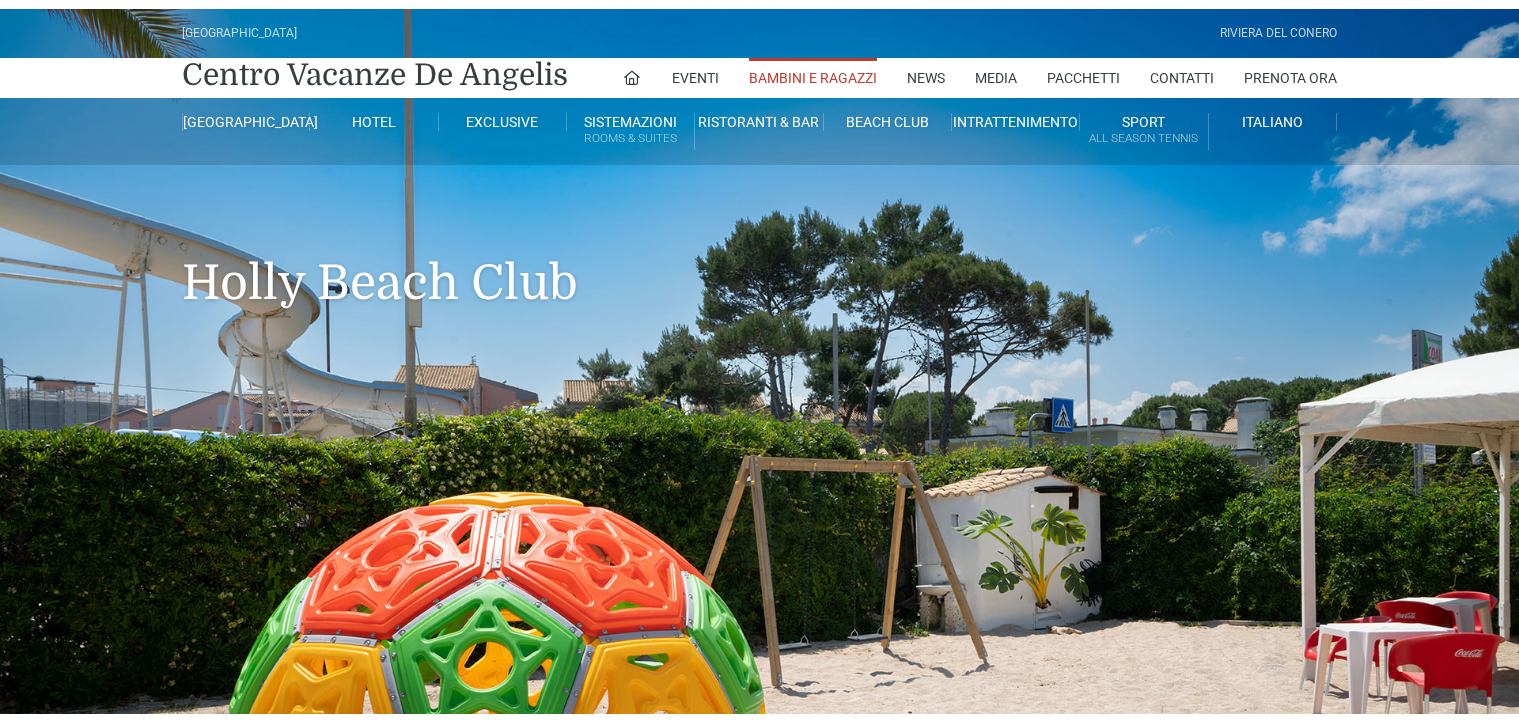 scroll, scrollTop: 0, scrollLeft: 0, axis: both 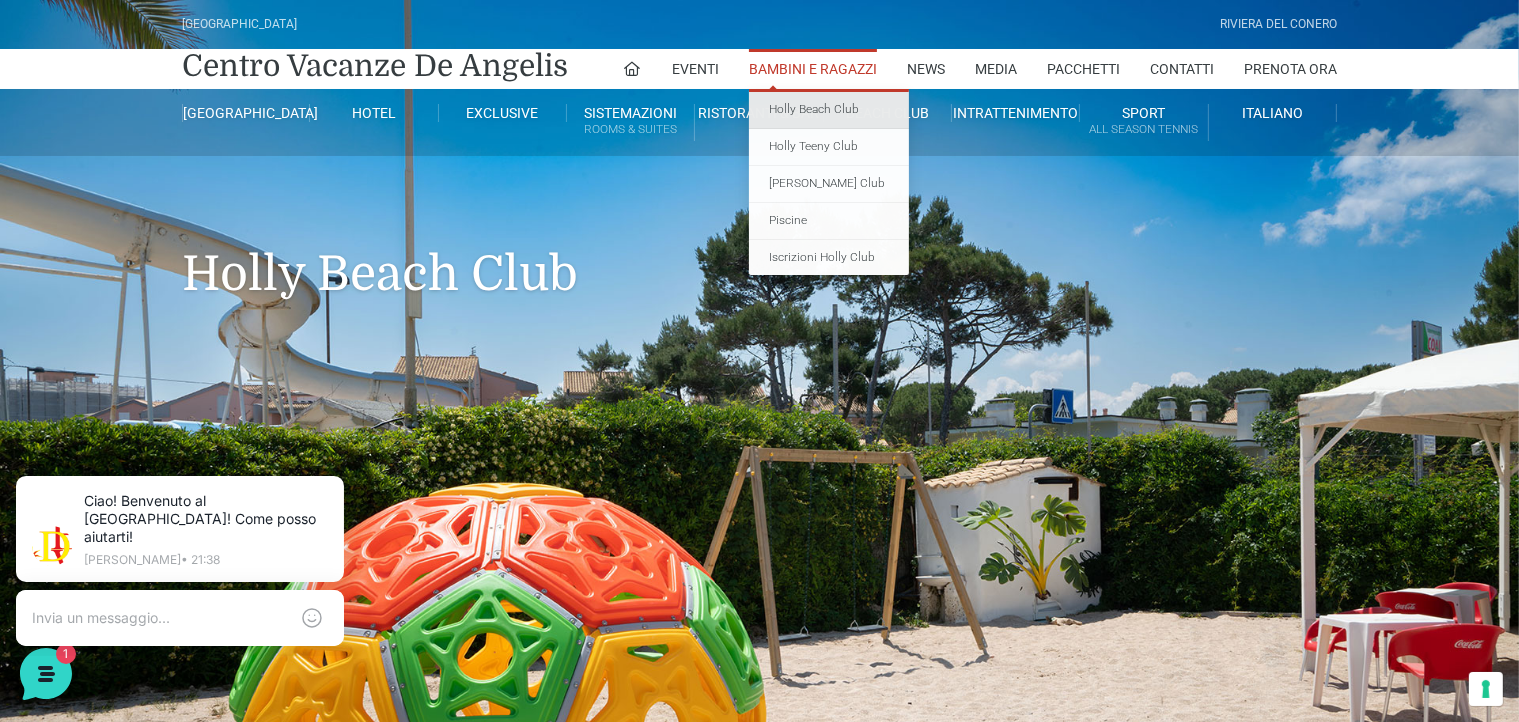 click on "Holly Beach Club" at bounding box center [829, 110] 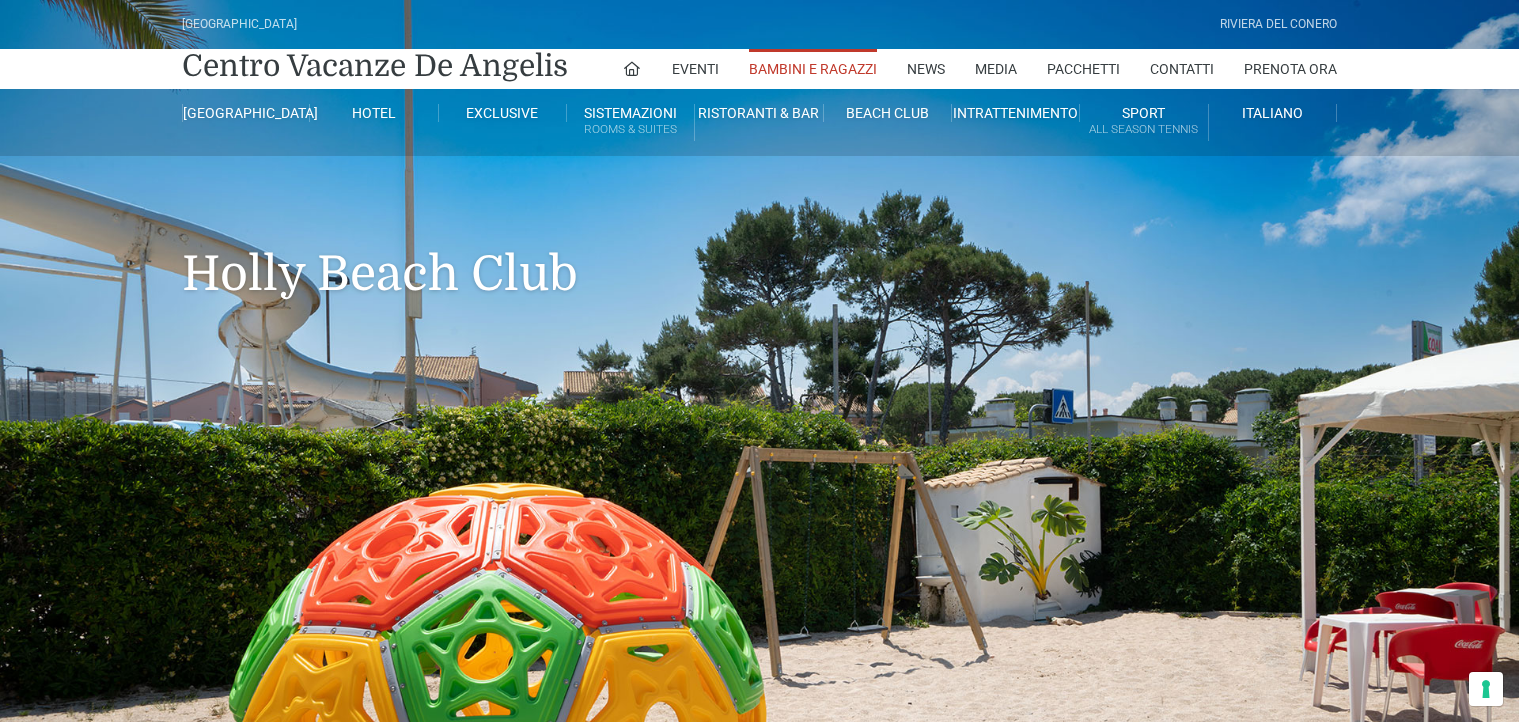 scroll, scrollTop: 0, scrollLeft: 0, axis: both 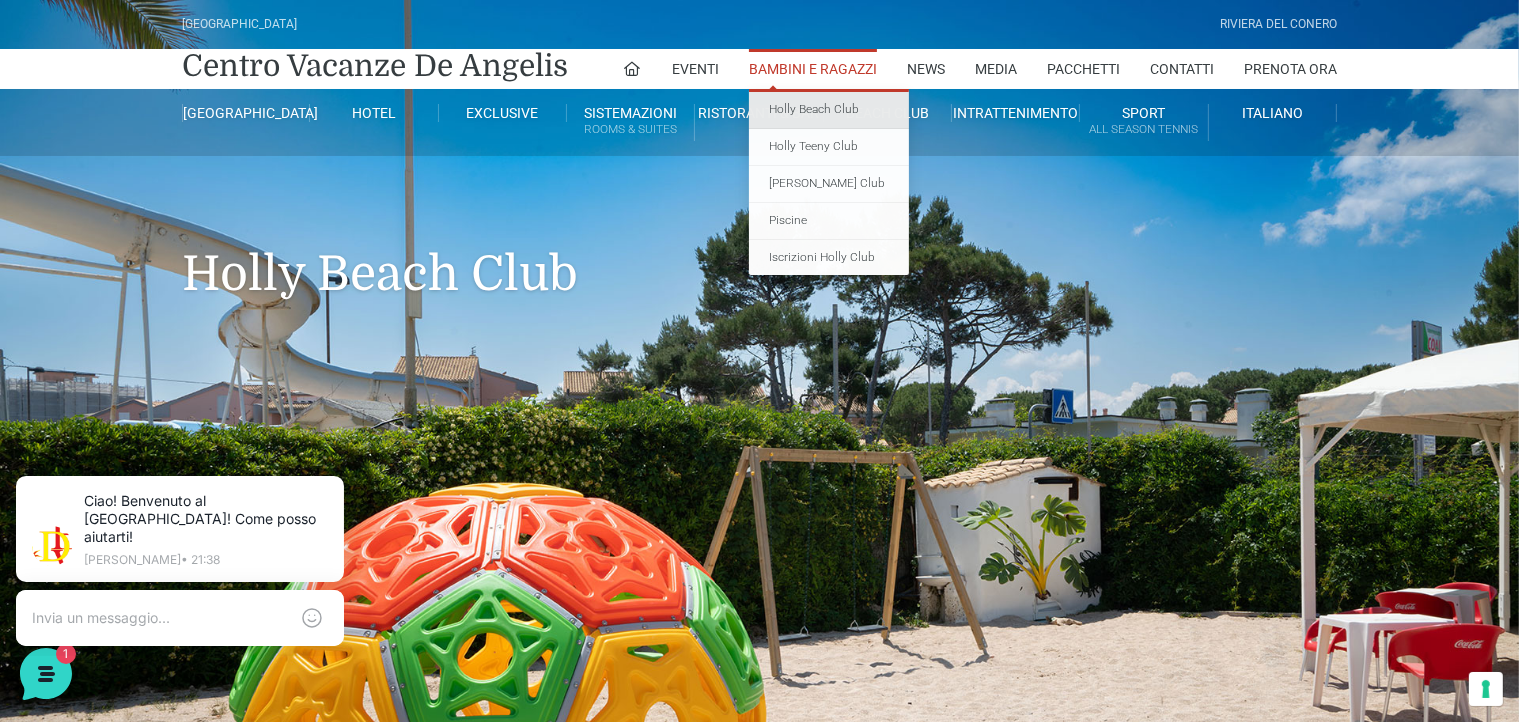 click on "Holly Beach Club" at bounding box center [829, 110] 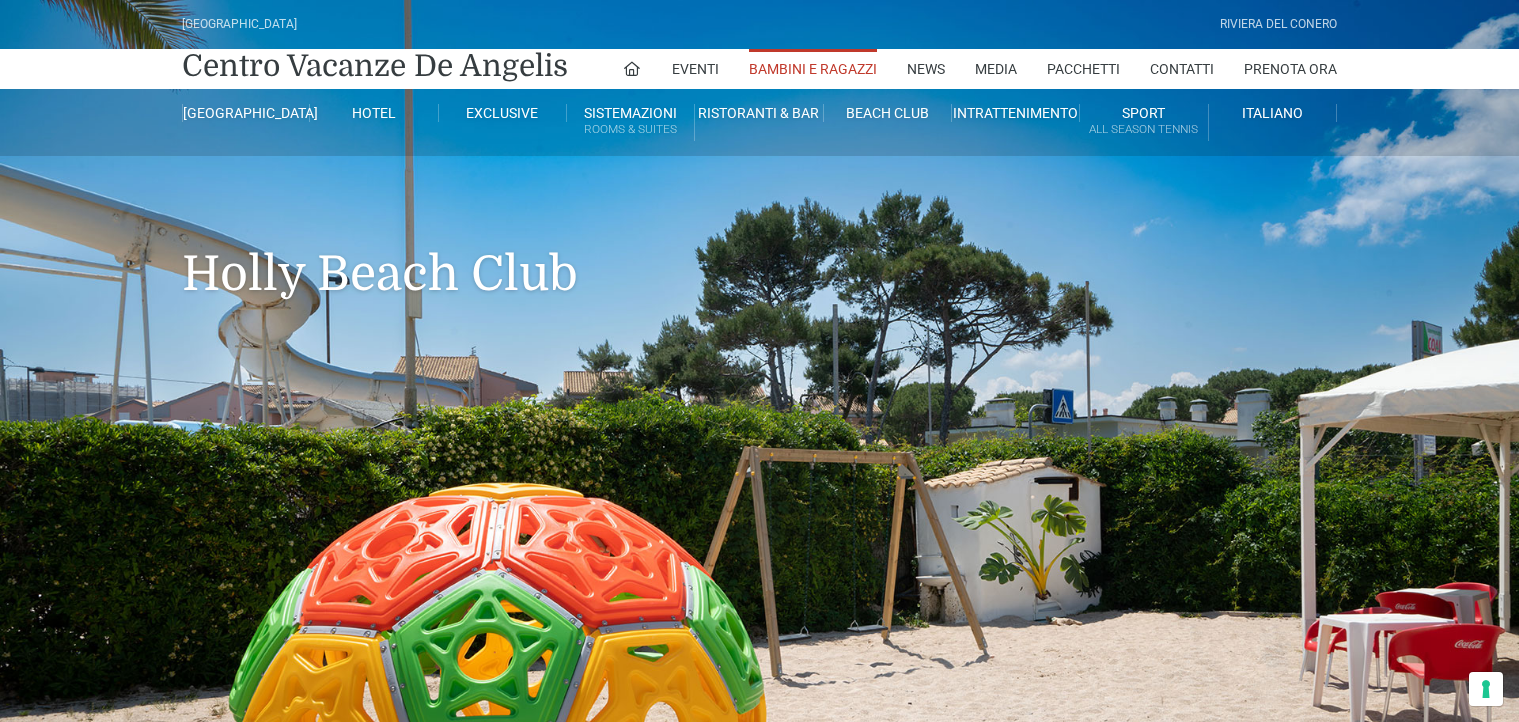 scroll, scrollTop: 0, scrollLeft: 0, axis: both 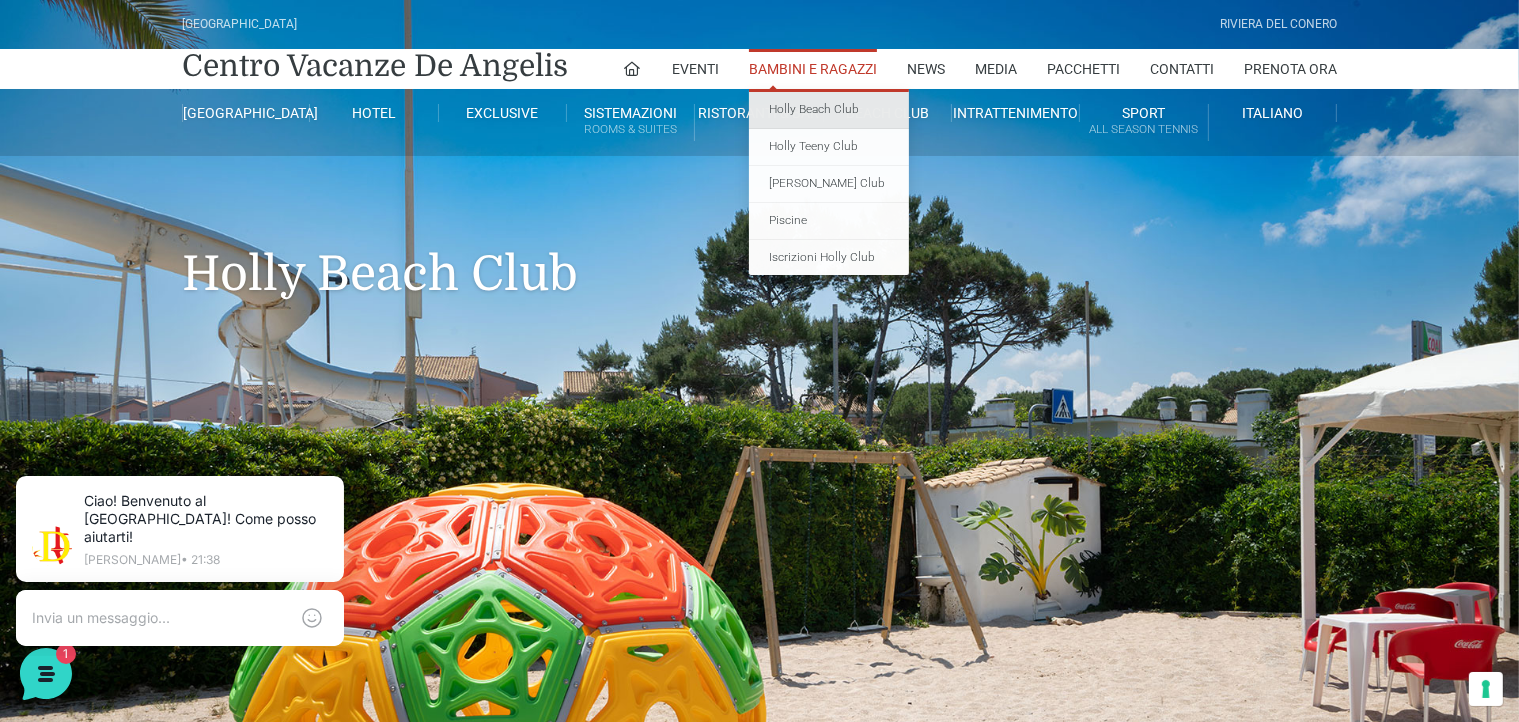 click on "Holly Beach Club" at bounding box center [829, 110] 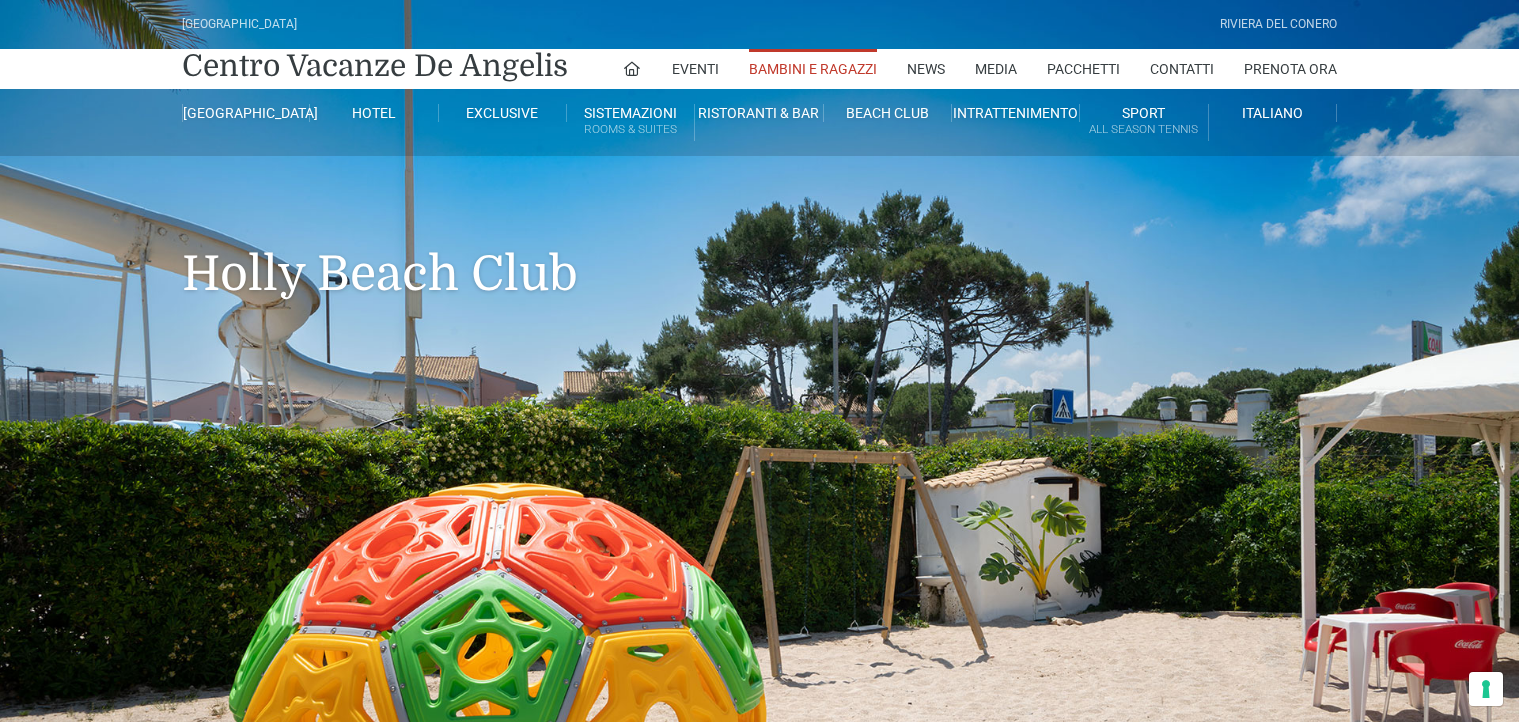 scroll, scrollTop: 0, scrollLeft: 0, axis: both 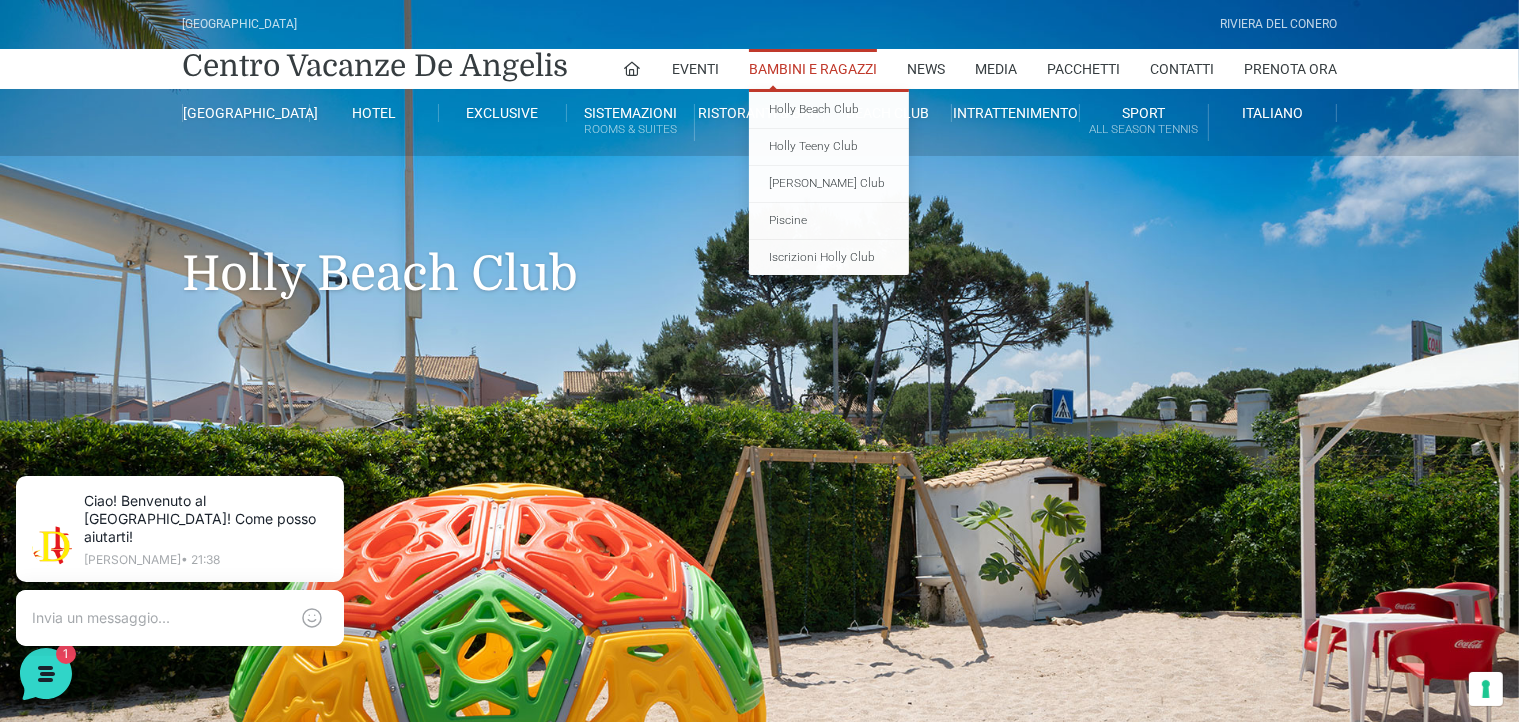 click on "Bambini e Ragazzi" at bounding box center [813, 69] 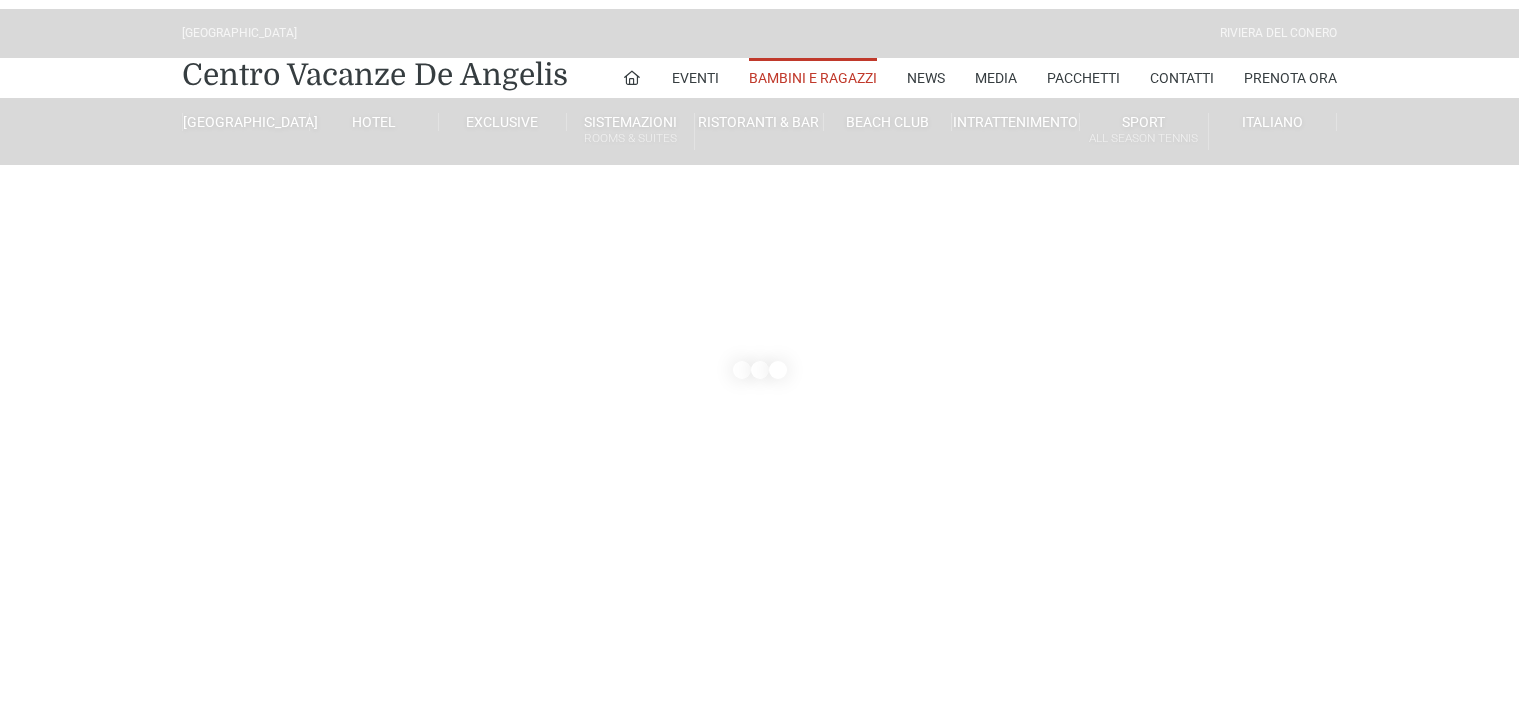 scroll, scrollTop: 0, scrollLeft: 0, axis: both 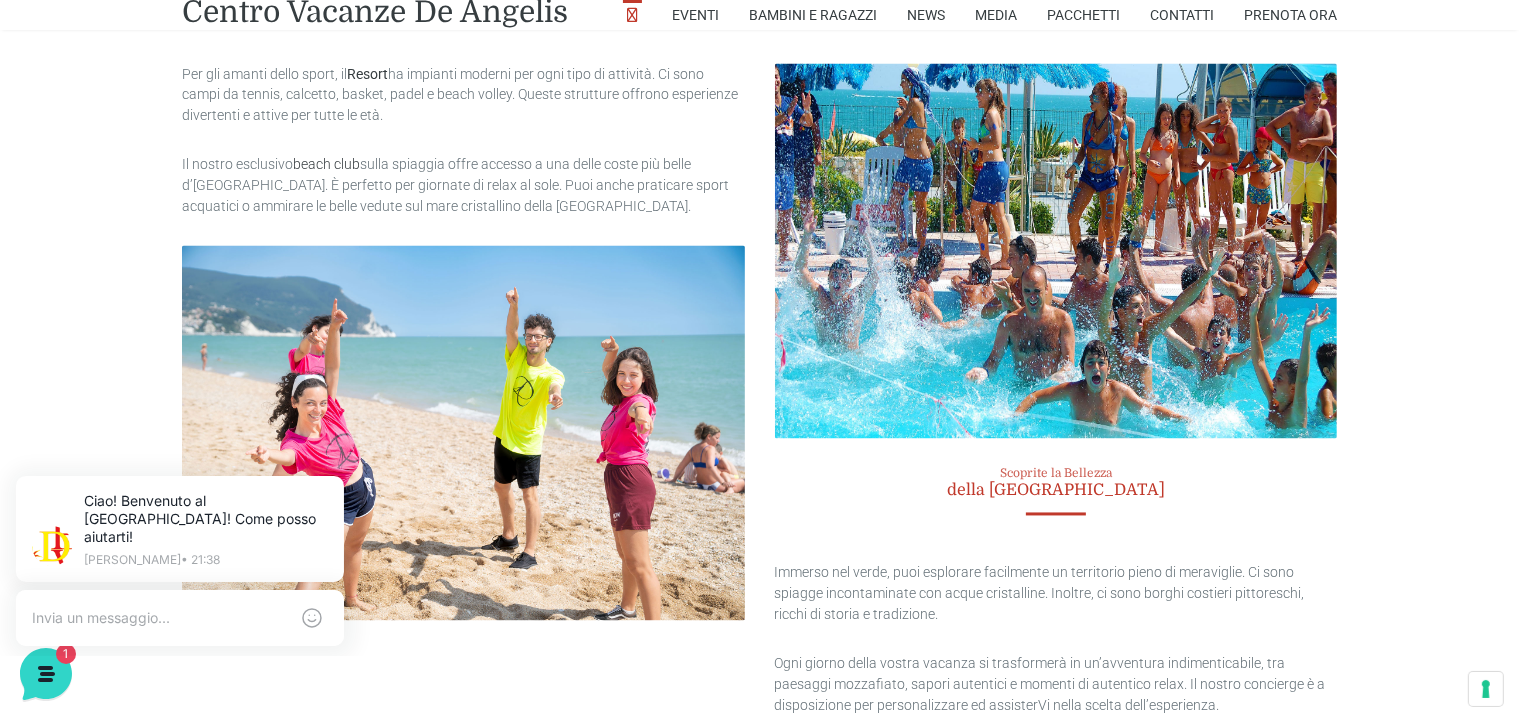 click at bounding box center (463, 433) 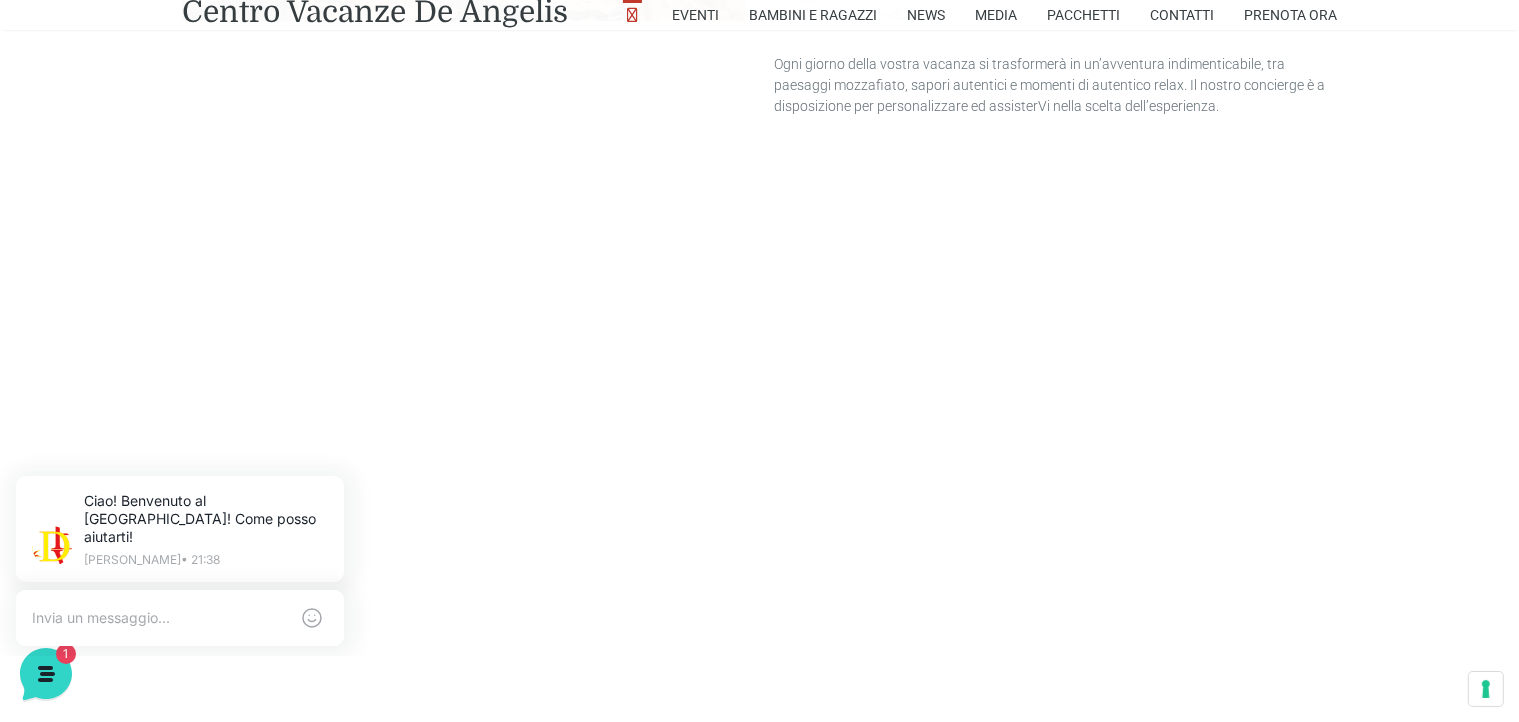 scroll, scrollTop: 3812, scrollLeft: 0, axis: vertical 